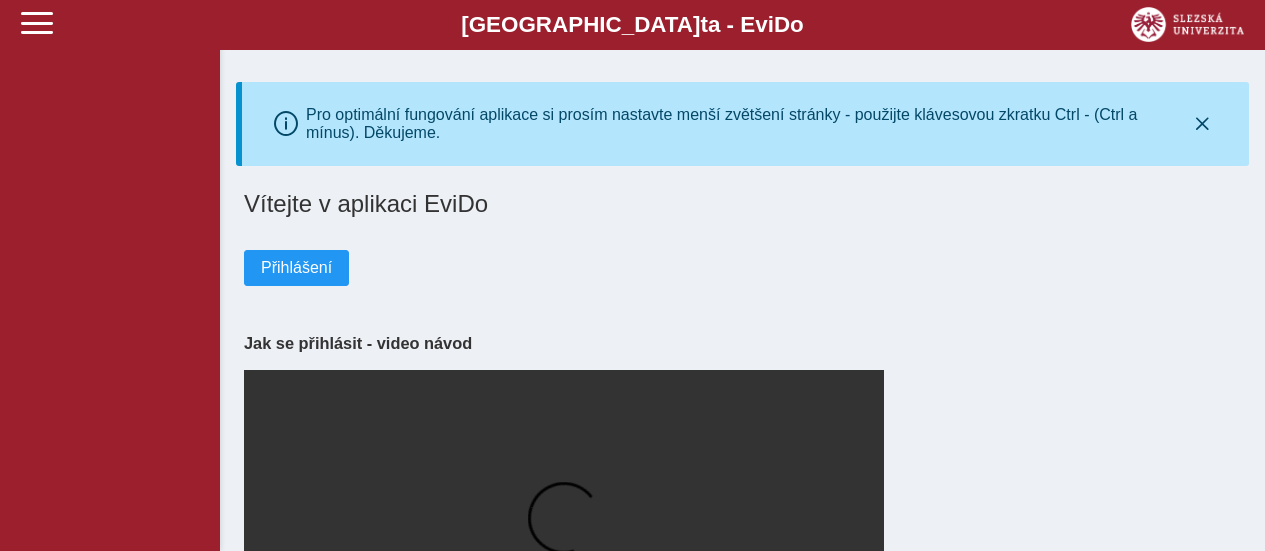 scroll, scrollTop: 0, scrollLeft: 0, axis: both 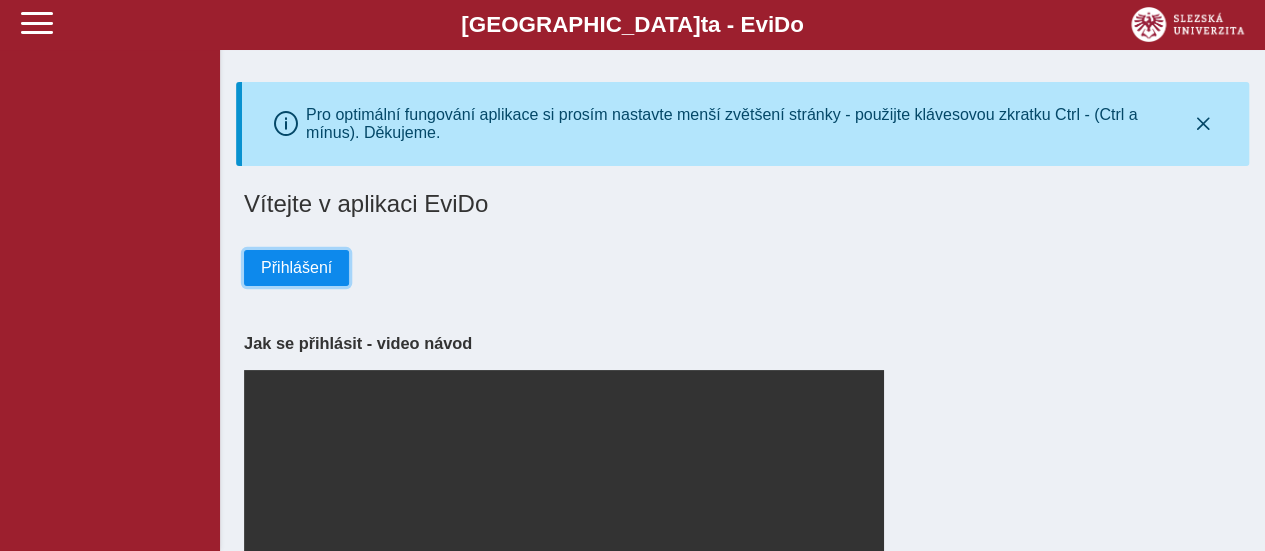 click on "Přihlášení" at bounding box center (296, 268) 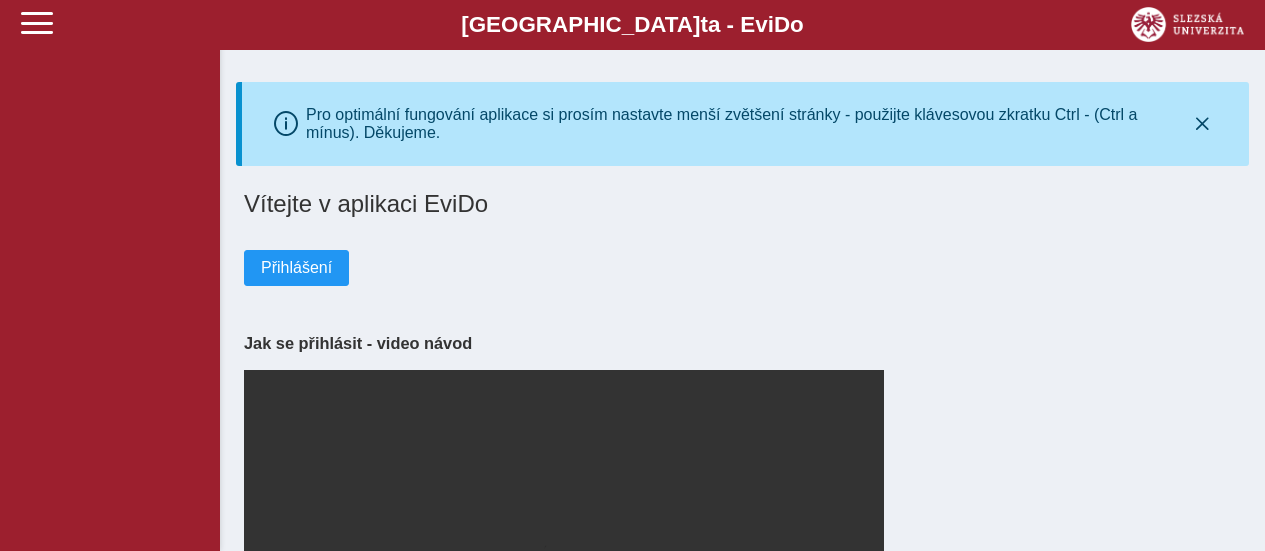 scroll, scrollTop: 0, scrollLeft: 0, axis: both 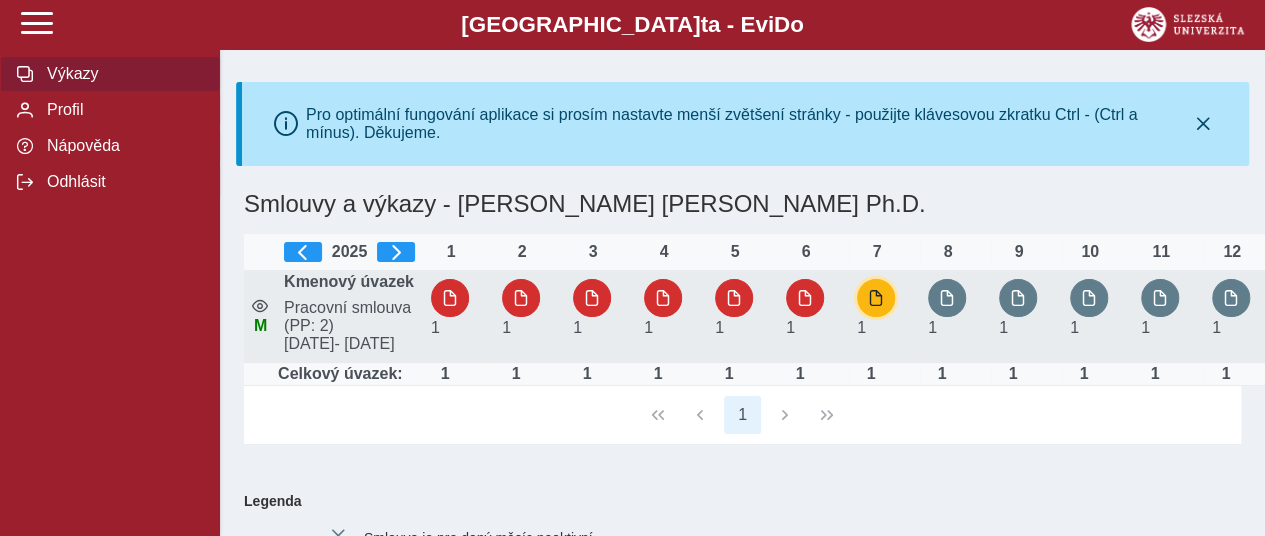 click at bounding box center (876, 298) 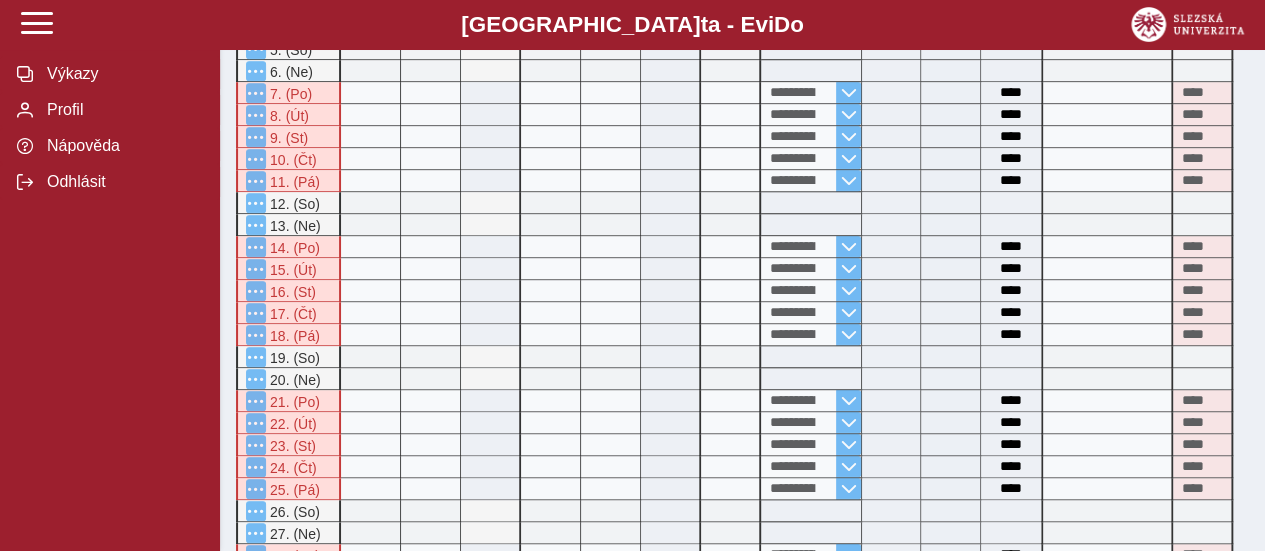 scroll, scrollTop: 0, scrollLeft: 0, axis: both 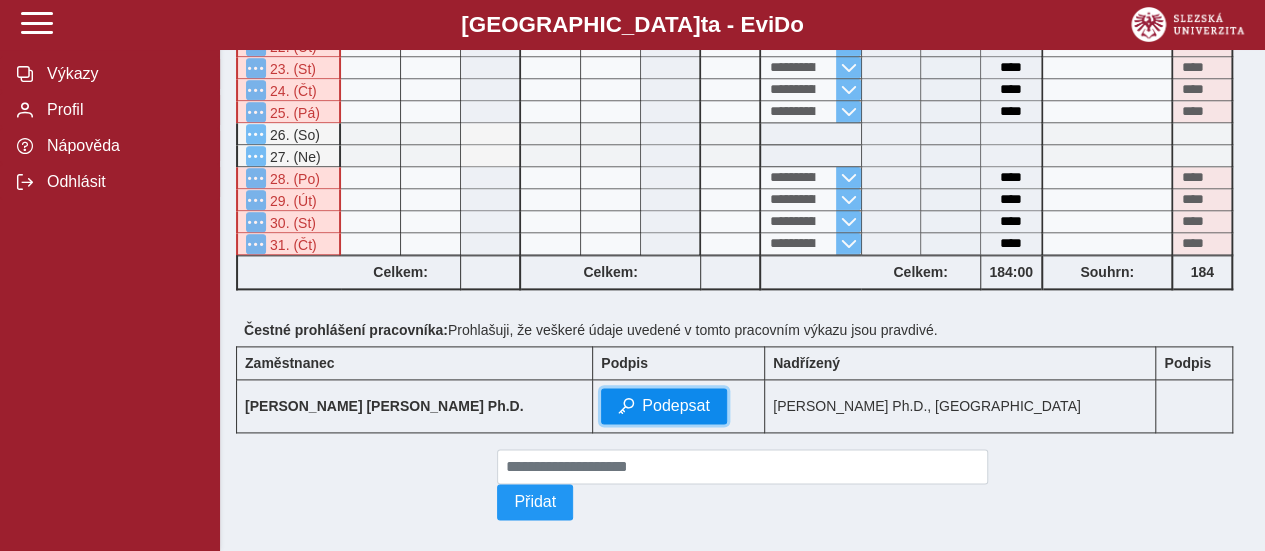 click on "Podepsat" at bounding box center [676, 406] 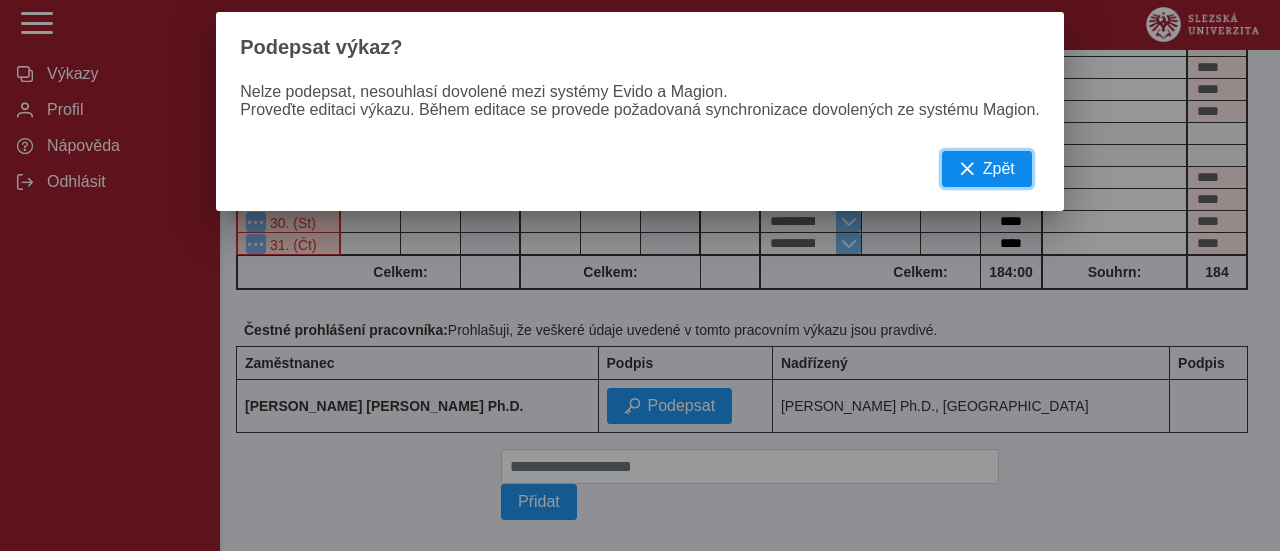 click on "Zpět" at bounding box center [999, 169] 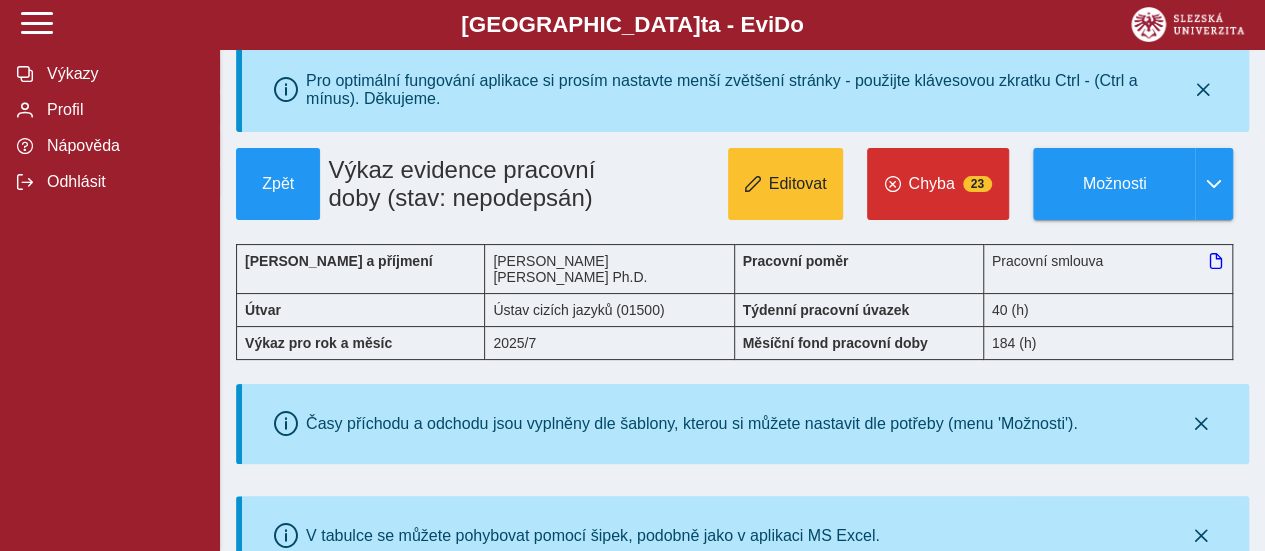 scroll, scrollTop: 17, scrollLeft: 0, axis: vertical 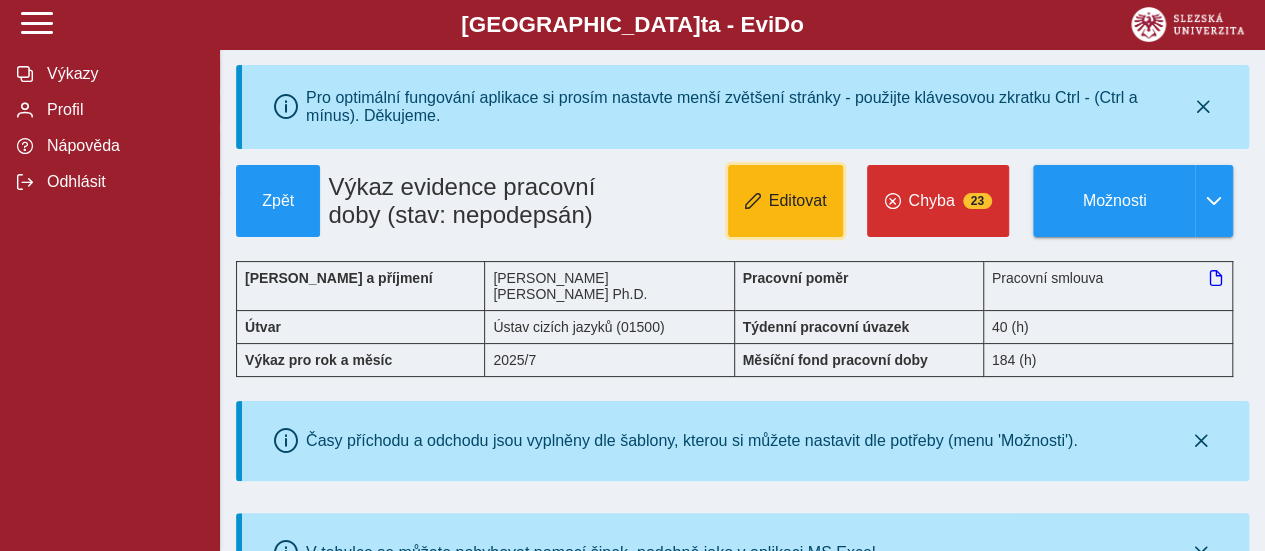 click on "Editovat" at bounding box center [798, 201] 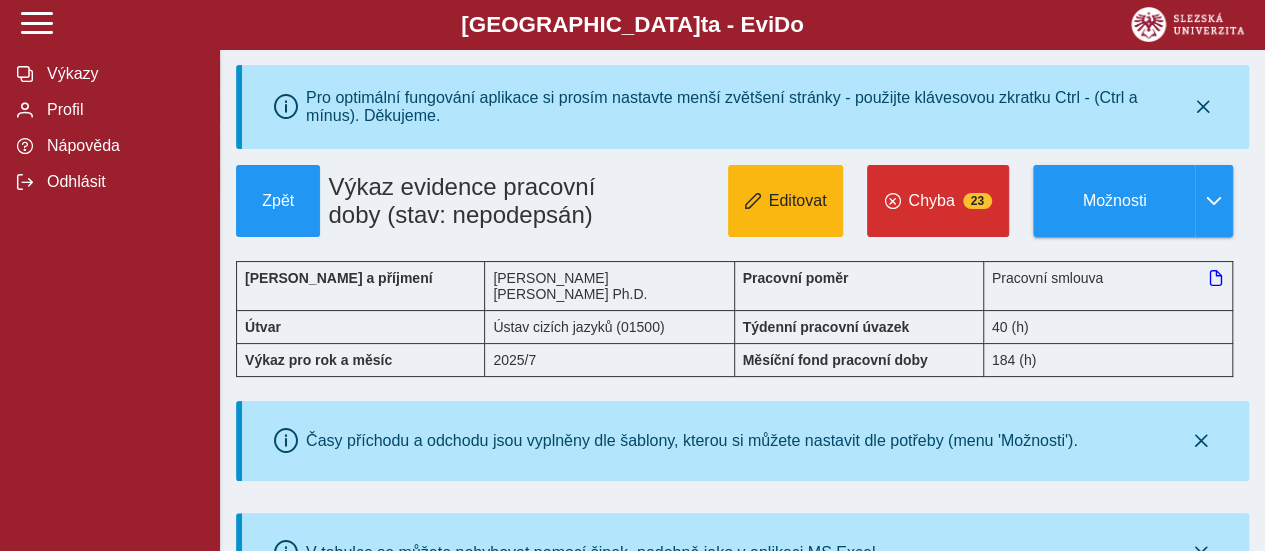 type 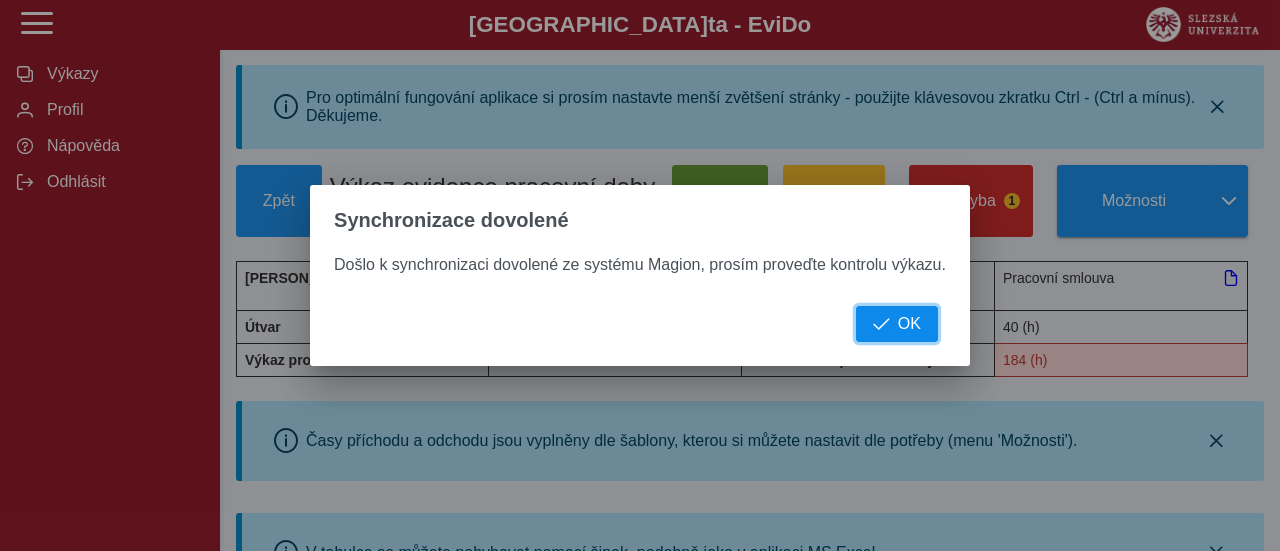 click on "OK" at bounding box center (897, 324) 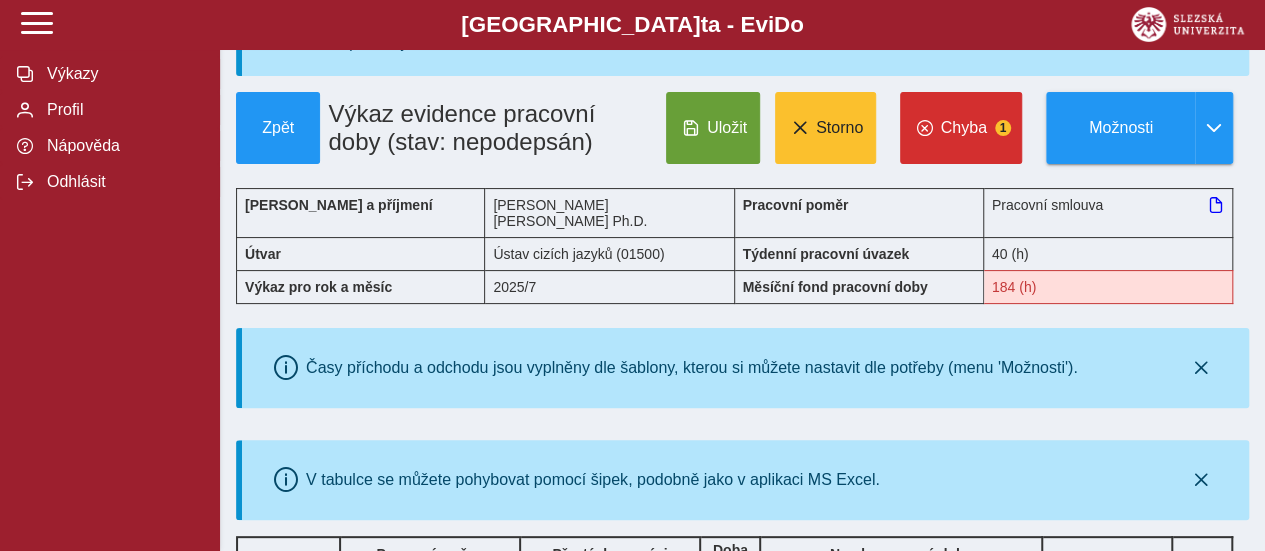scroll, scrollTop: 86, scrollLeft: 0, axis: vertical 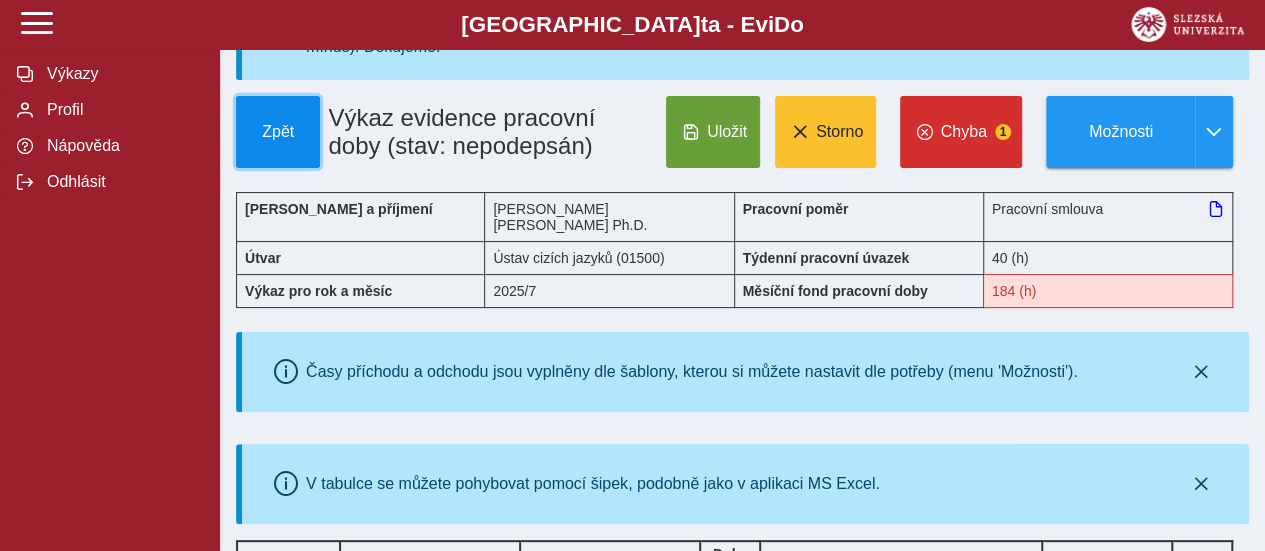 click on "Zpět" at bounding box center (278, 132) 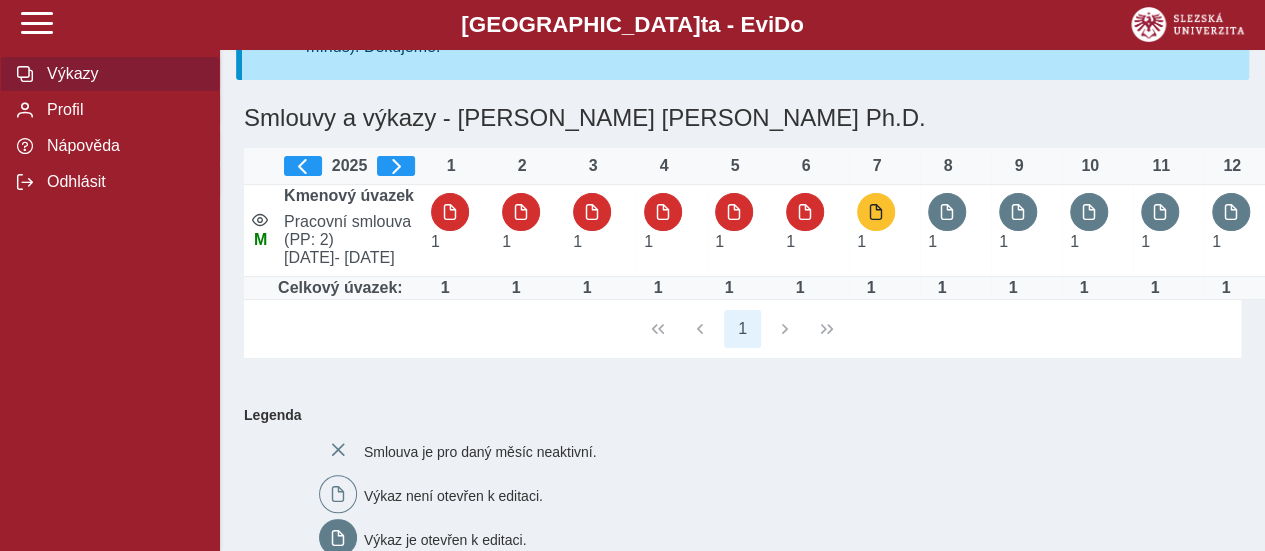 scroll, scrollTop: 0, scrollLeft: 0, axis: both 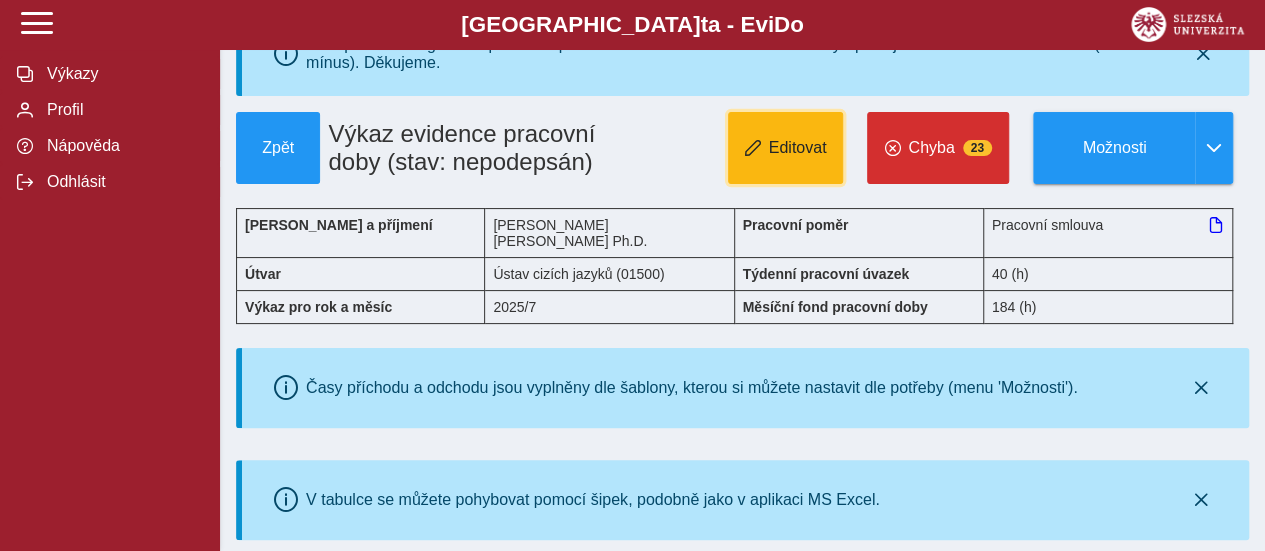 click on "Editovat" at bounding box center [798, 148] 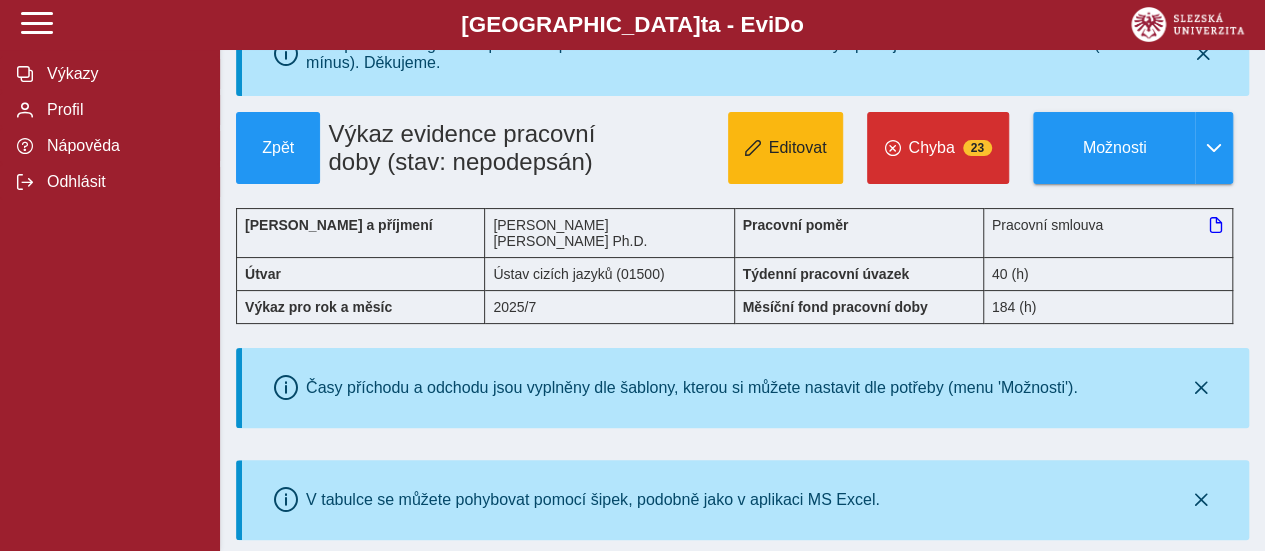type 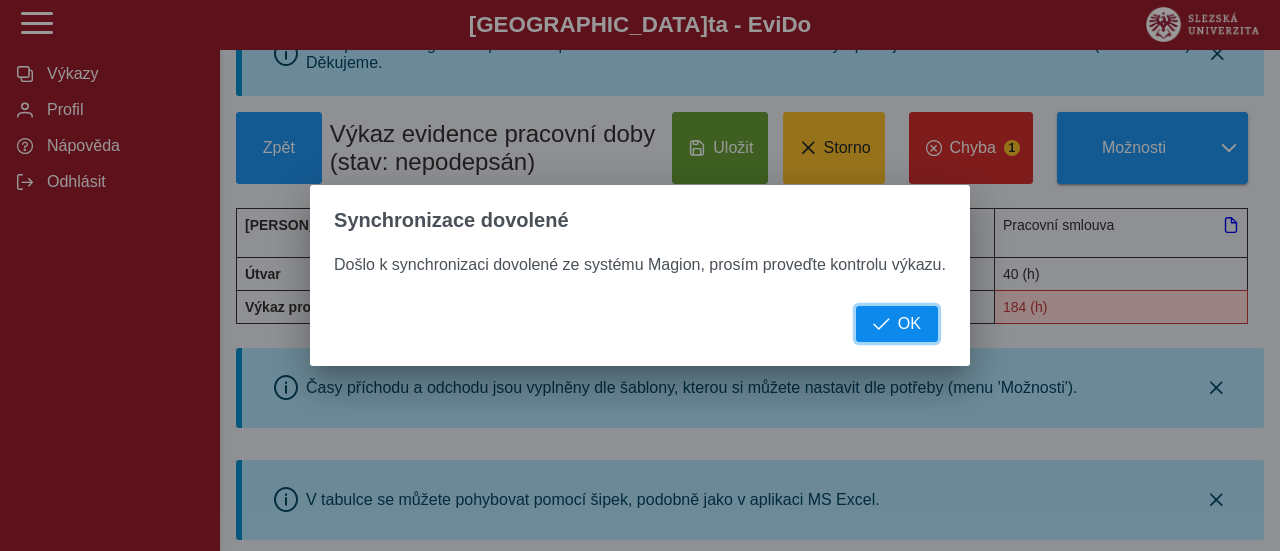 click on "OK" at bounding box center (897, 324) 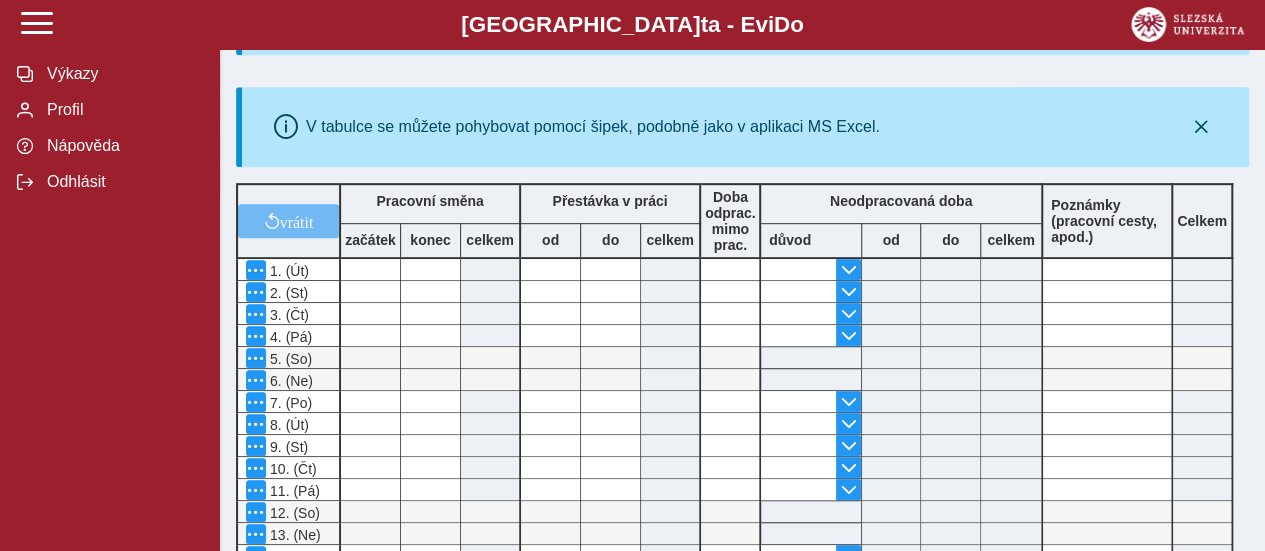 scroll, scrollTop: 474, scrollLeft: 0, axis: vertical 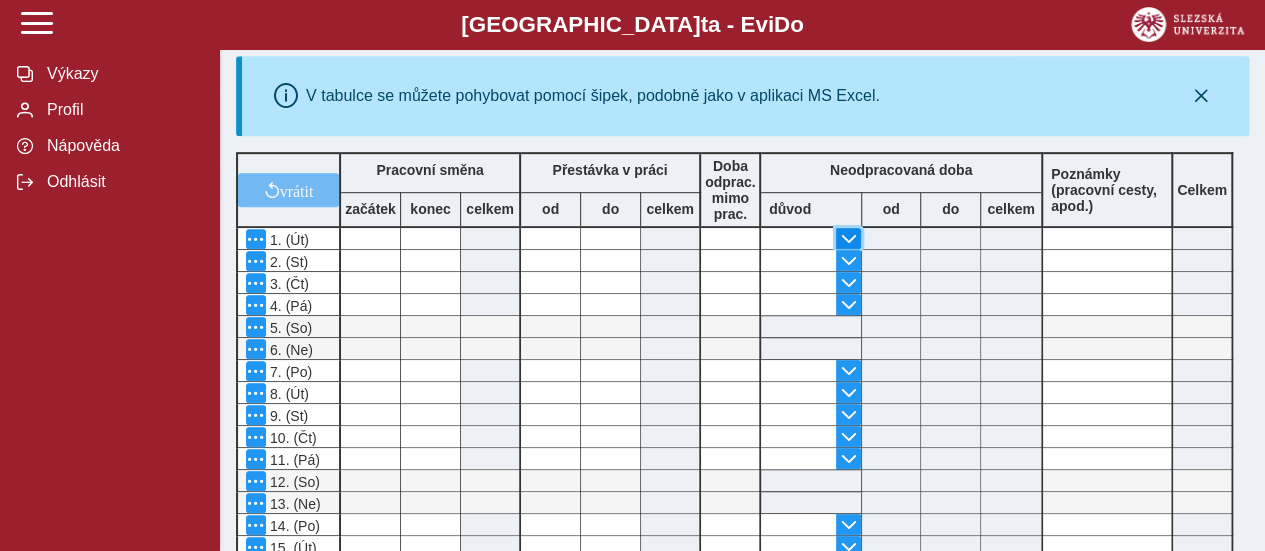 click at bounding box center (849, 239) 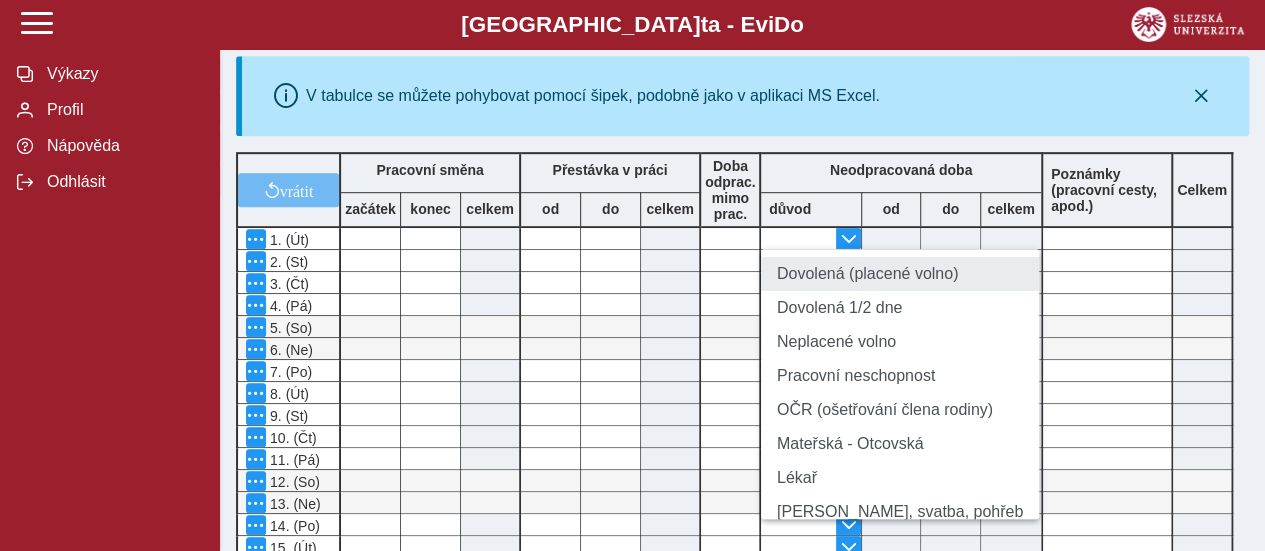 click on "Dovolená (placené volno)" at bounding box center (900, 274) 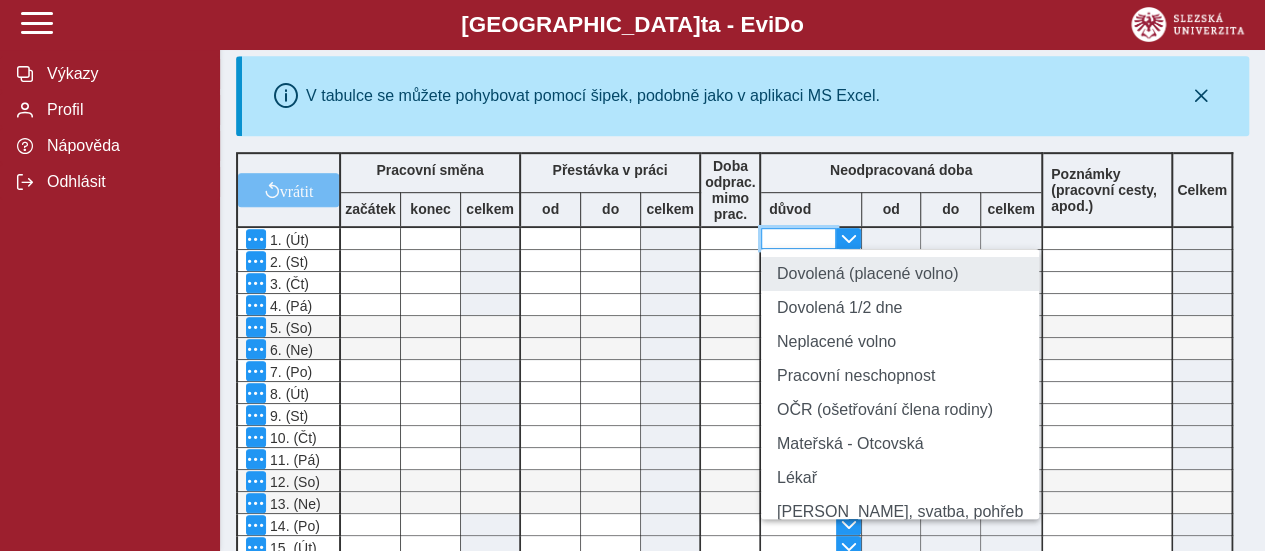type on "**********" 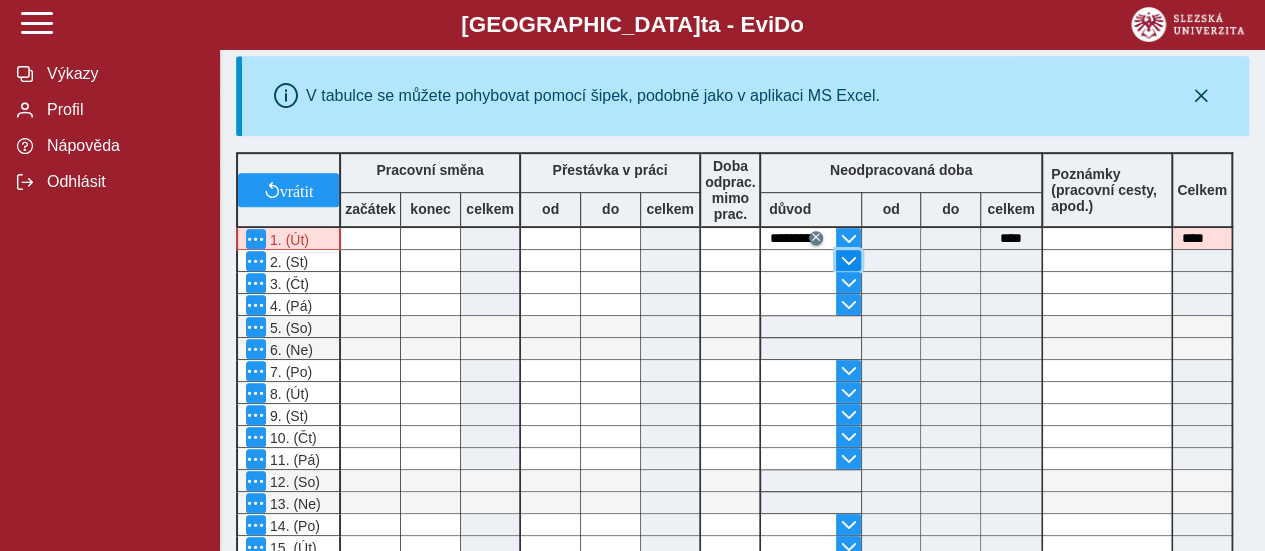 click at bounding box center (849, 261) 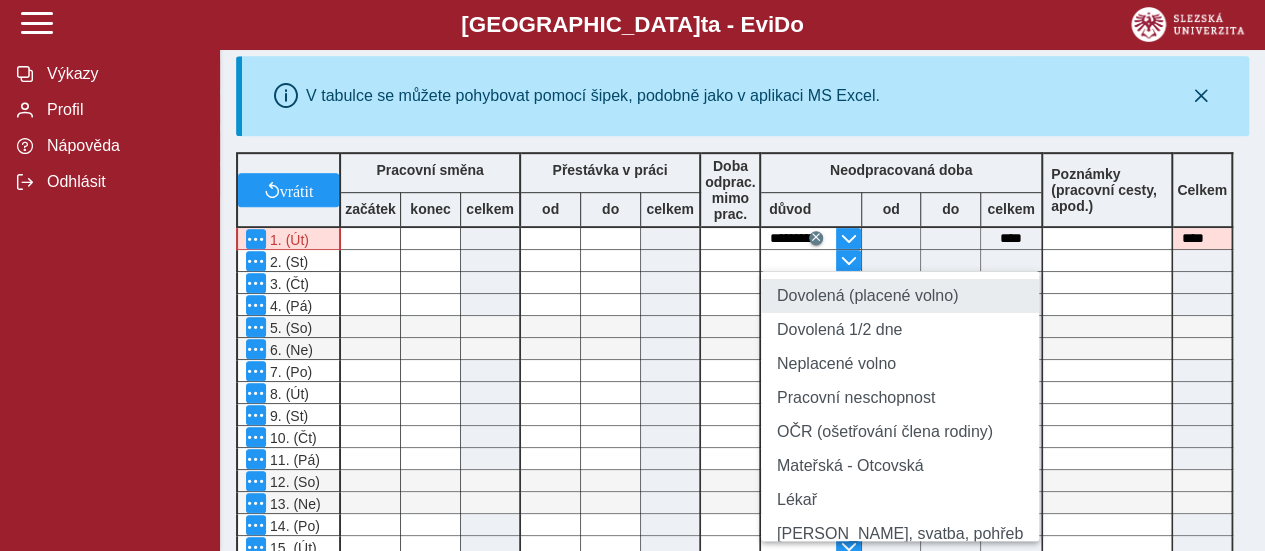 click on "Dovolená (placené volno)" at bounding box center (900, 296) 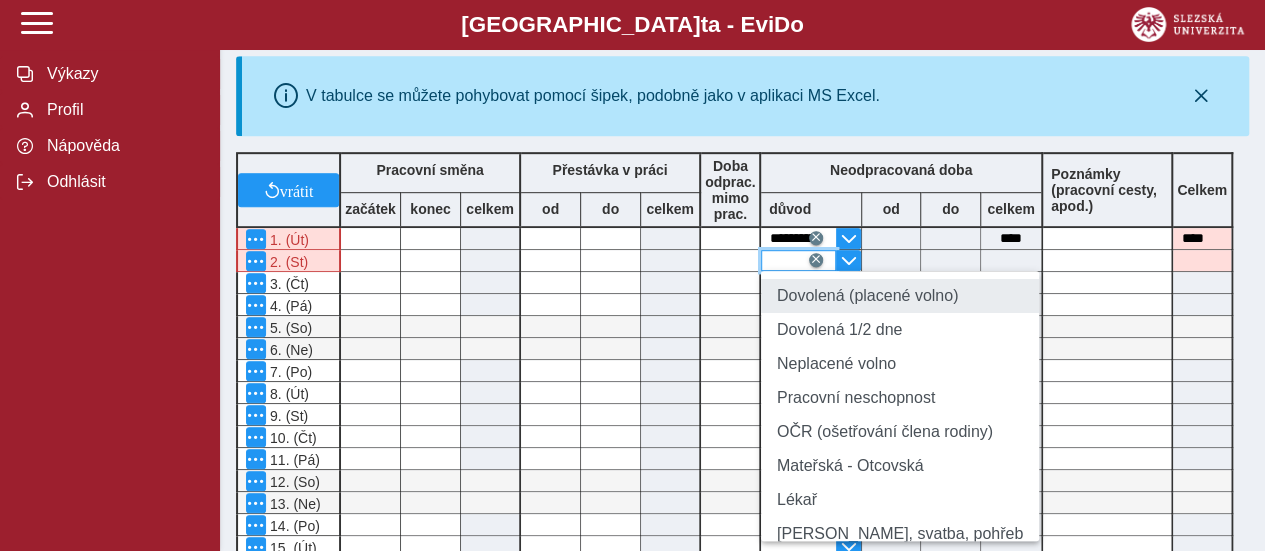 type on "**********" 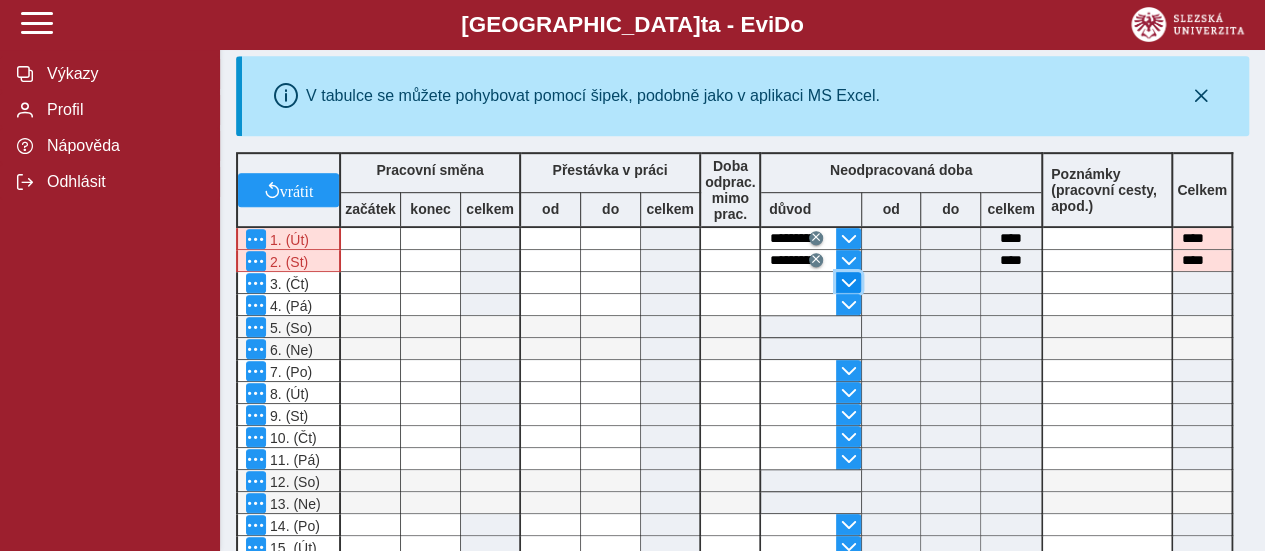 click at bounding box center (849, 283) 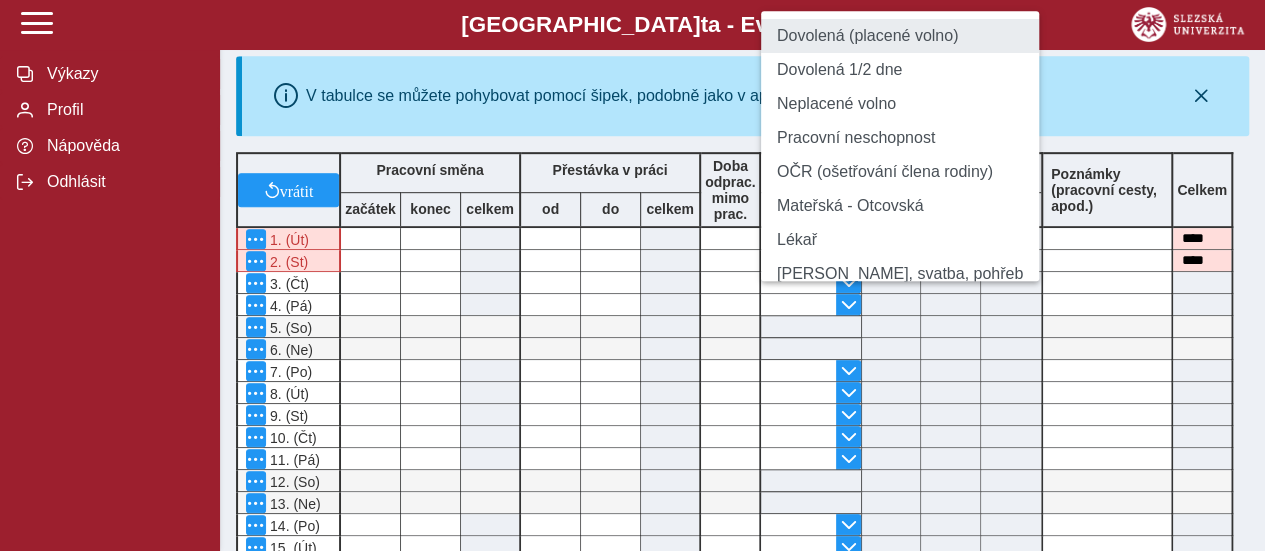 click on "Dovolená (placené volno)" at bounding box center [900, 36] 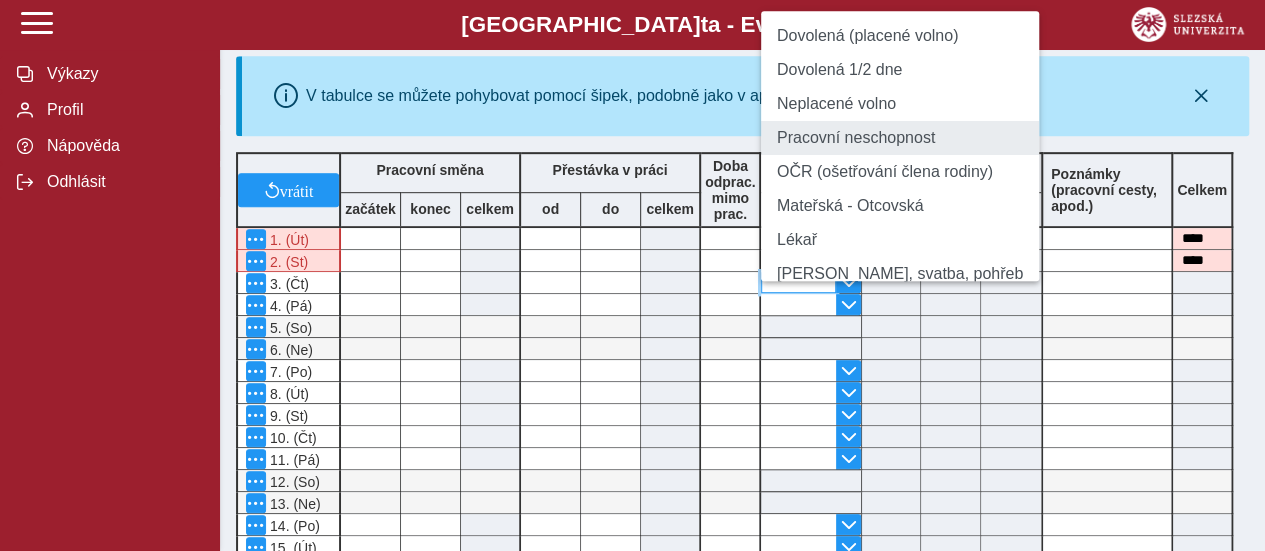 type on "**********" 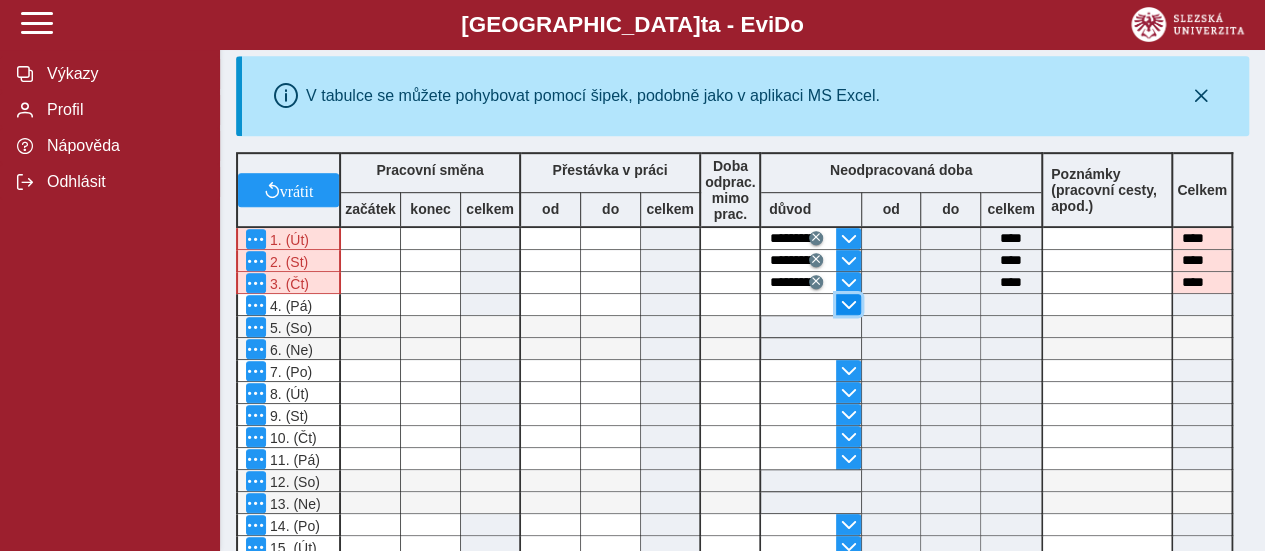 click at bounding box center [849, 305] 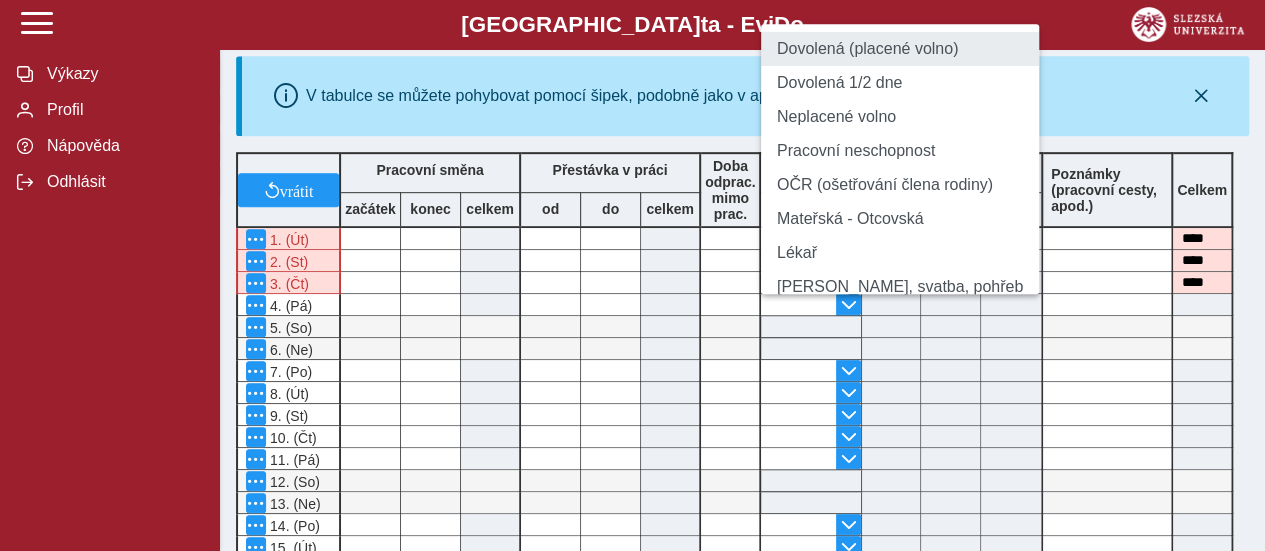 click on "Dovolená (placené volno)" at bounding box center (900, 49) 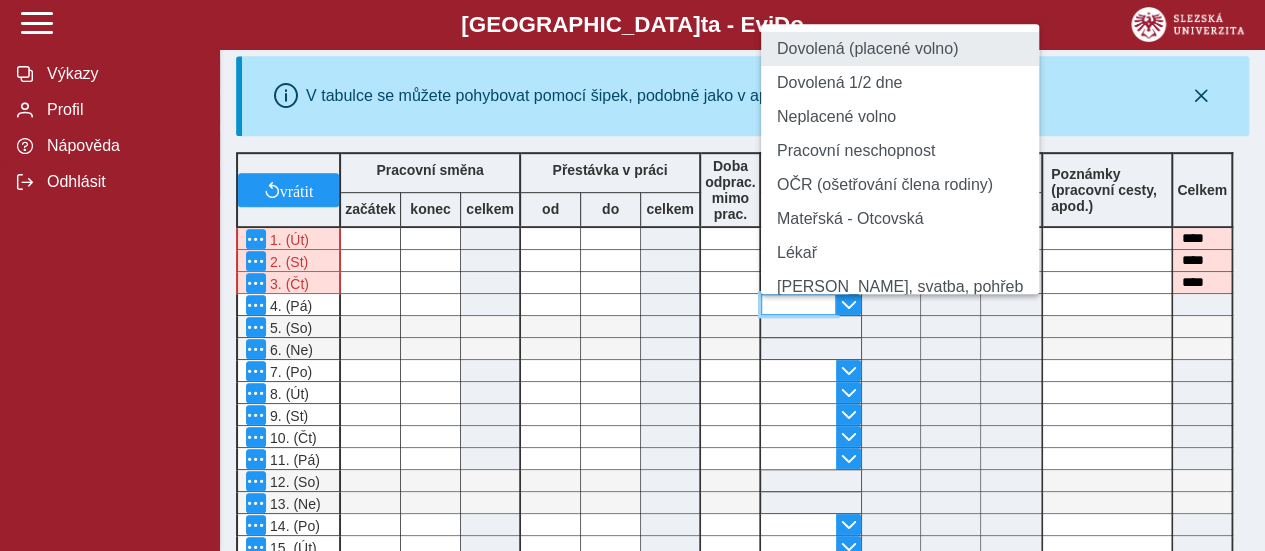 type on "**********" 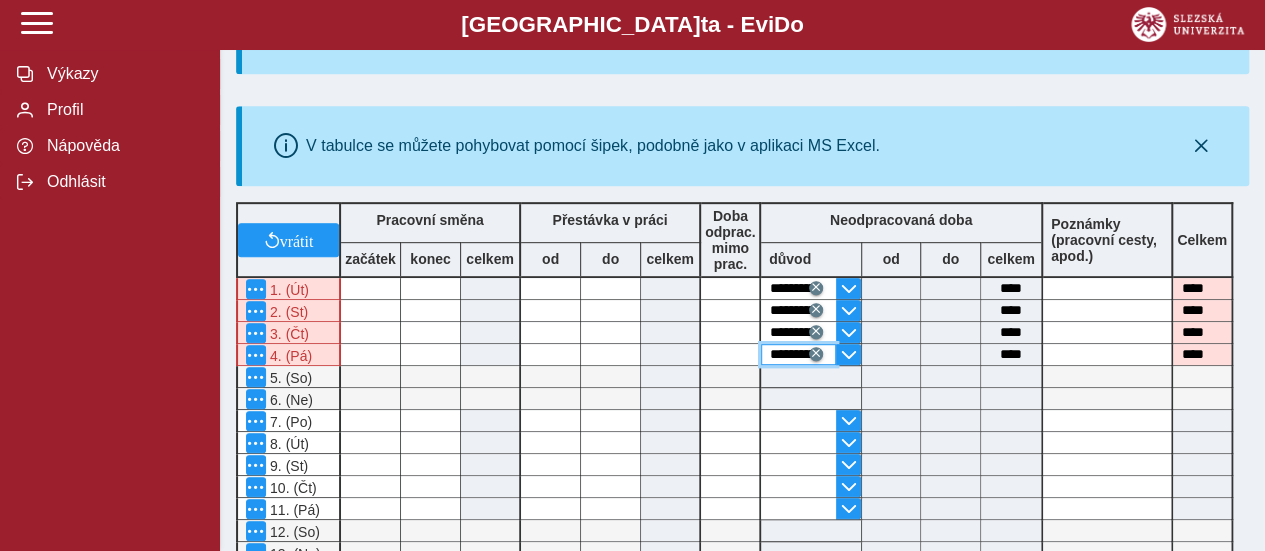 scroll, scrollTop: 546, scrollLeft: 0, axis: vertical 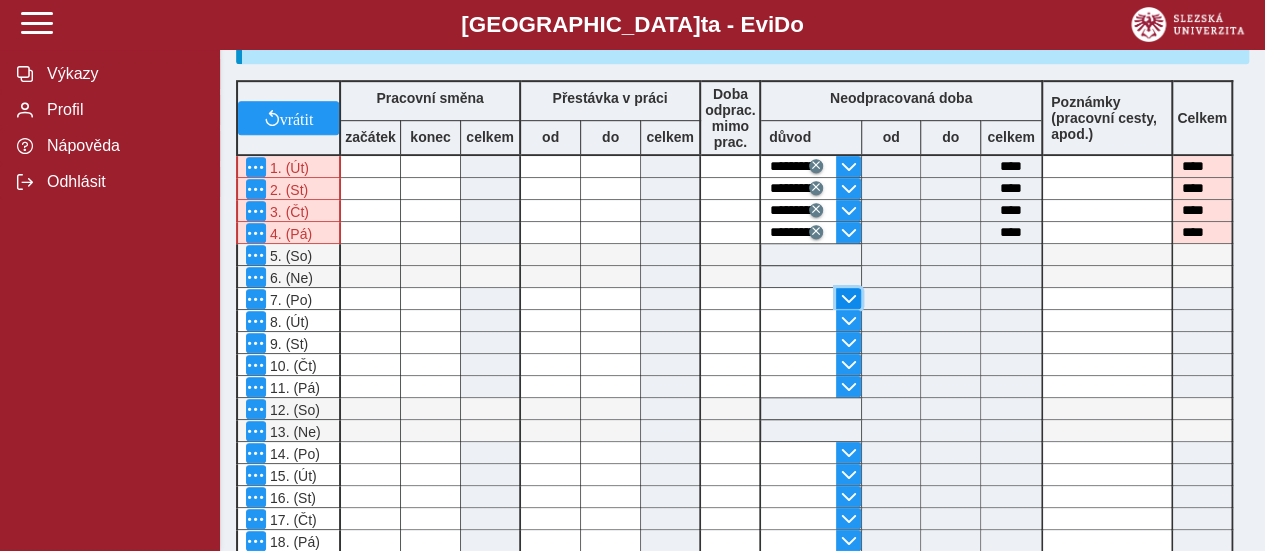 click at bounding box center (849, 299) 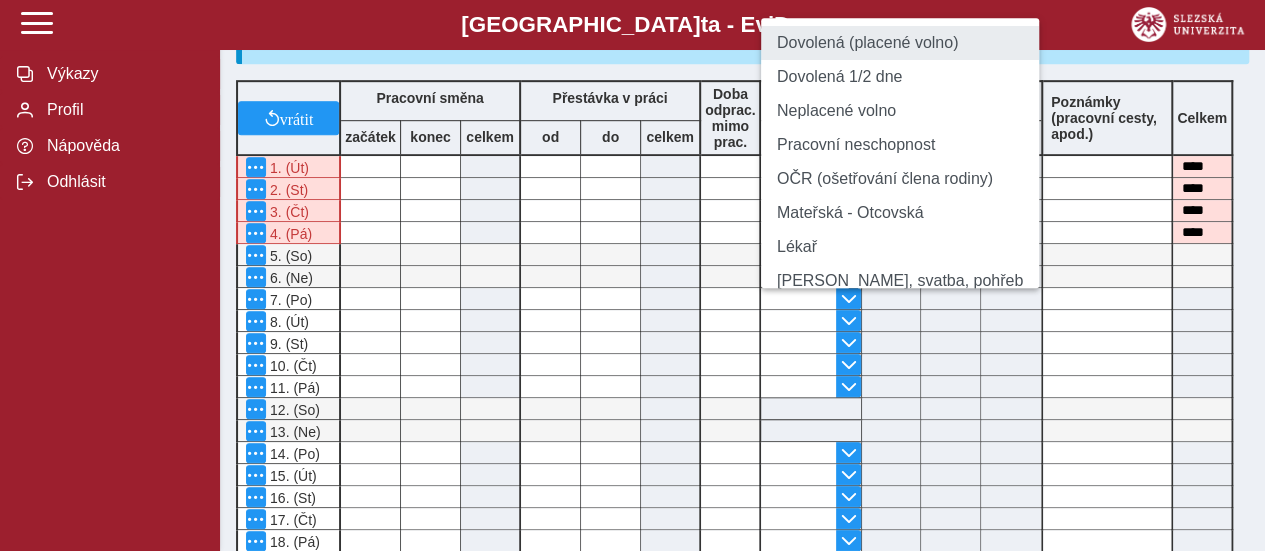 click on "Dovolená (placené volno)" at bounding box center (900, 43) 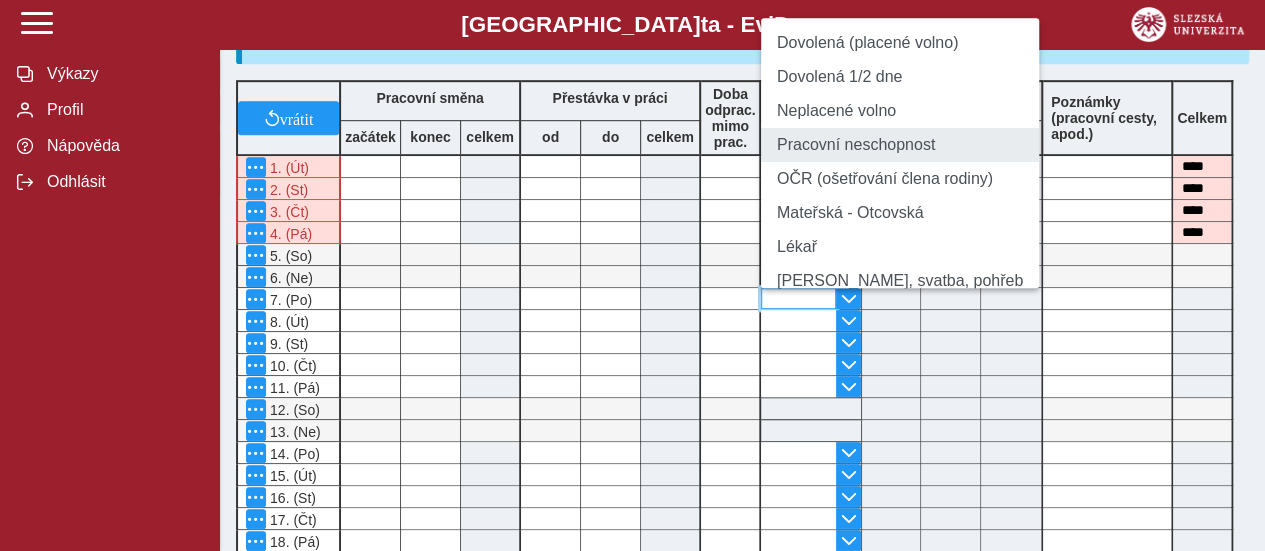 type on "**********" 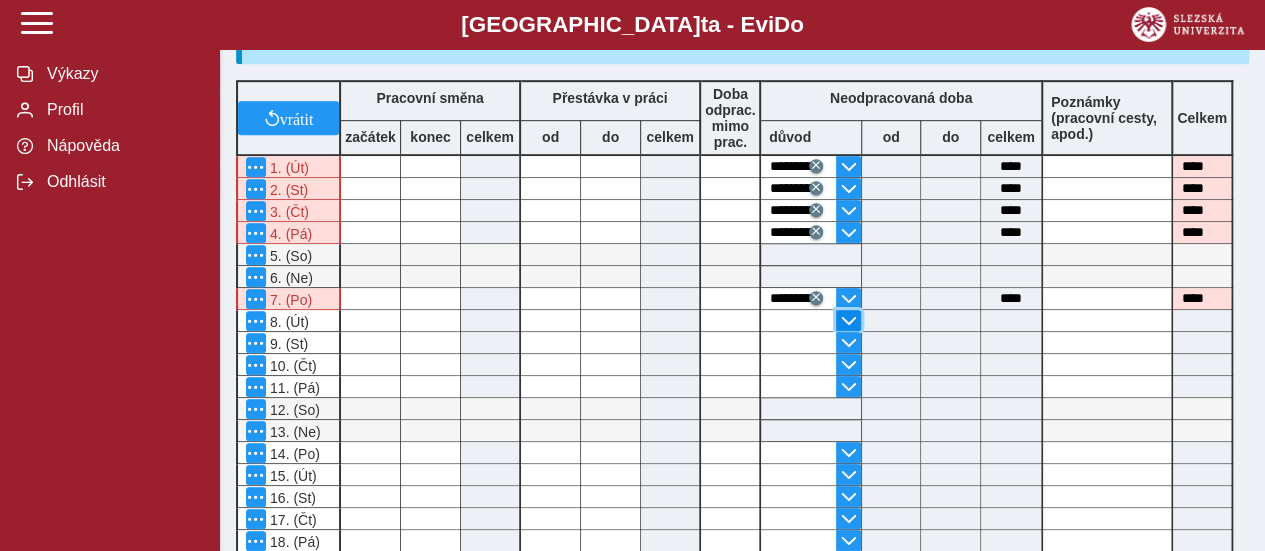 click at bounding box center (849, 321) 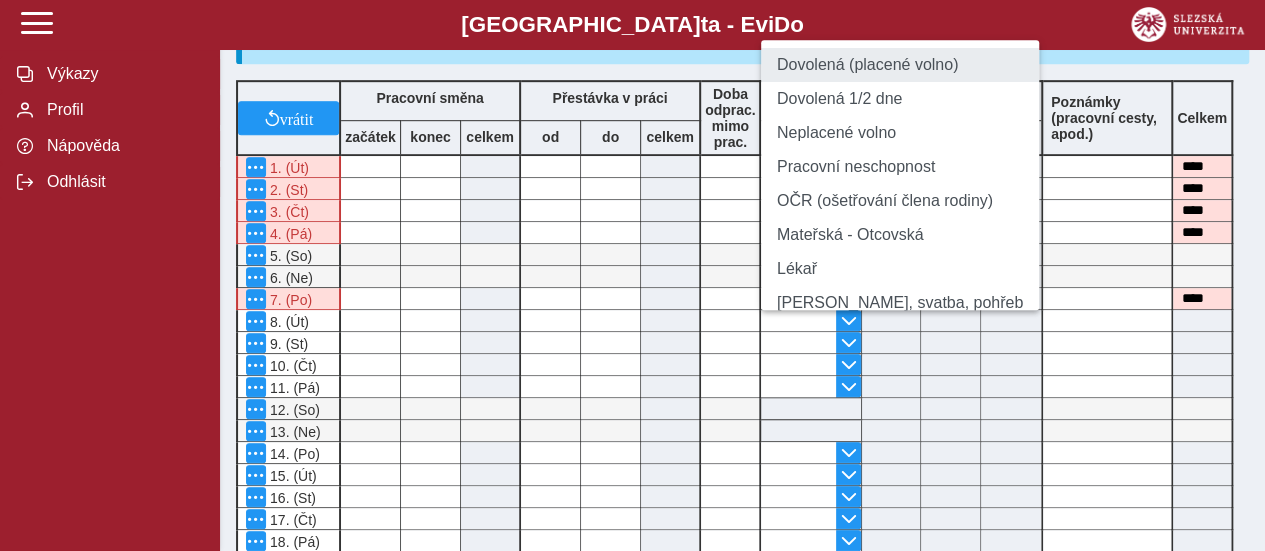 click on "Dovolená (placené volno)" at bounding box center [900, 65] 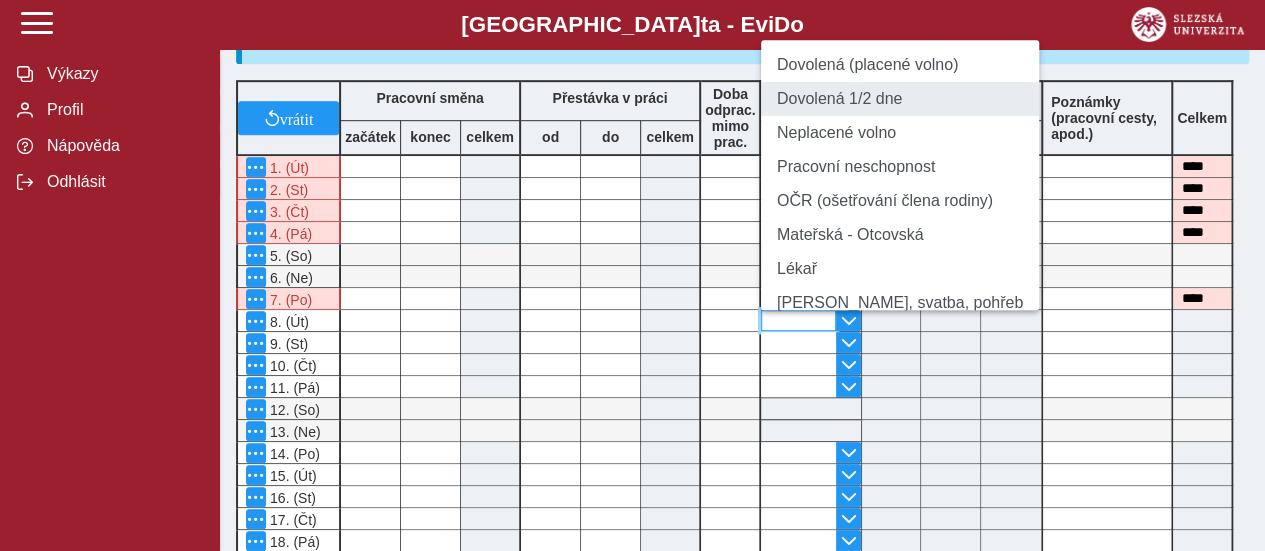 type on "**********" 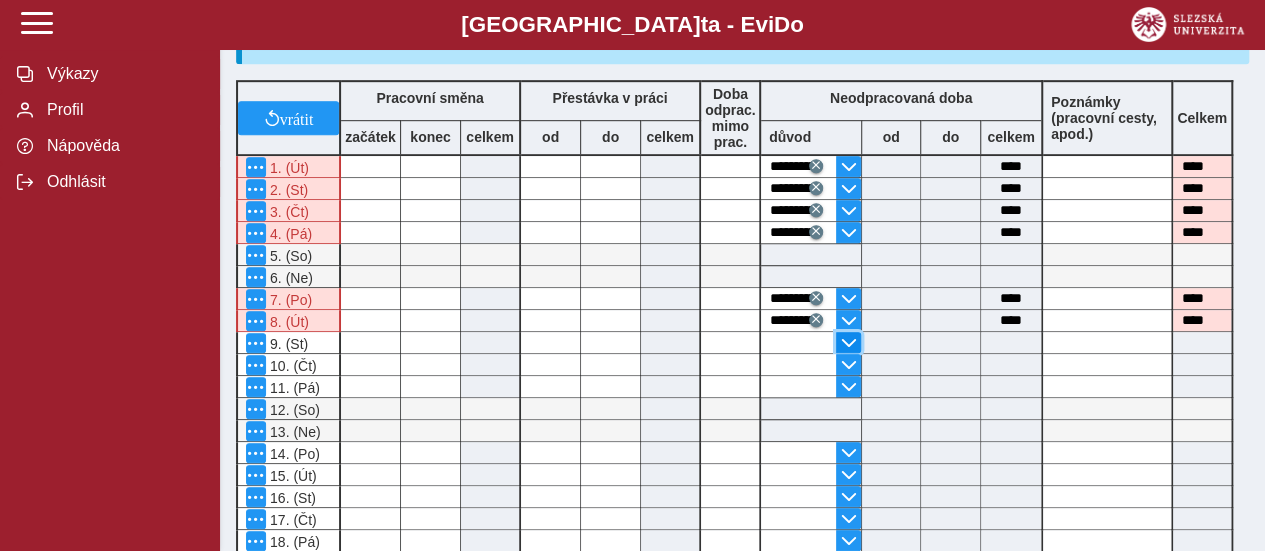 click at bounding box center [849, 343] 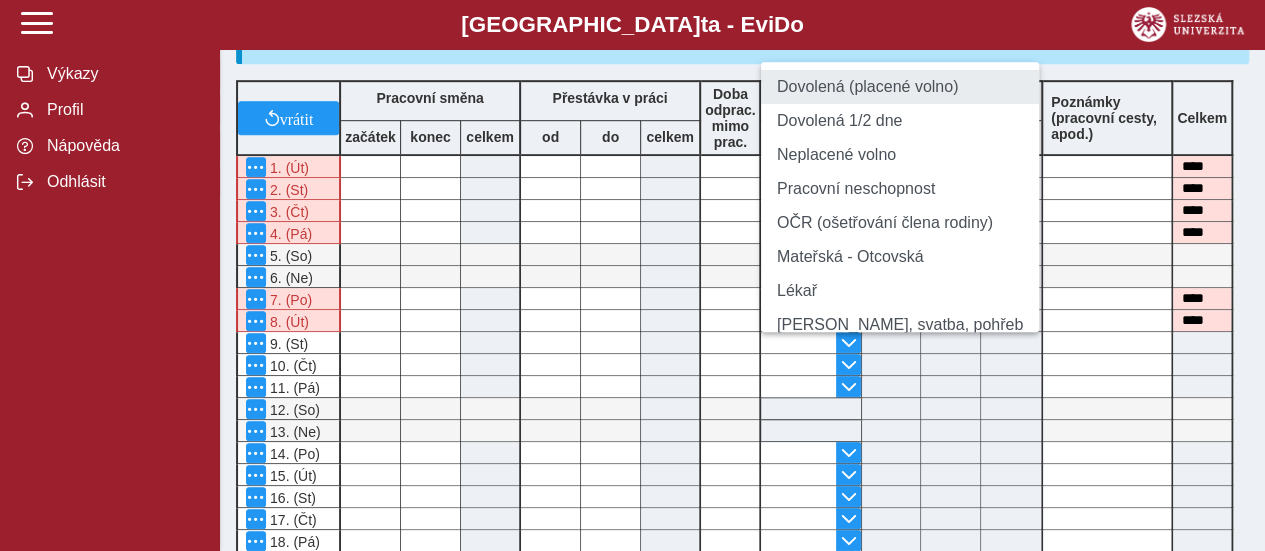 click on "Dovolená (placené volno)" at bounding box center [900, 87] 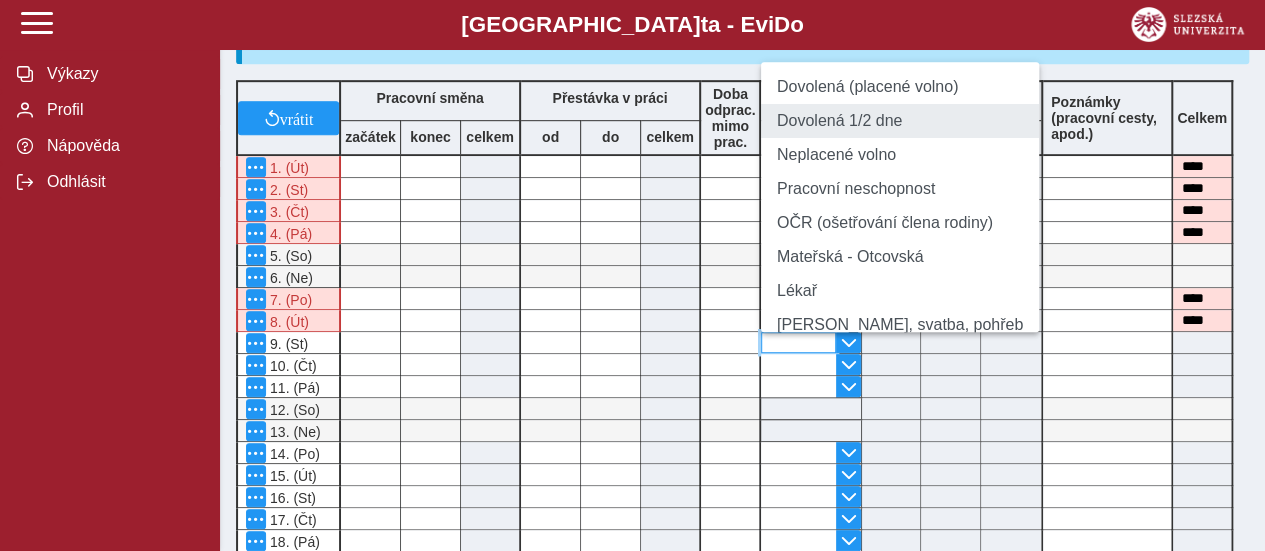 type on "**********" 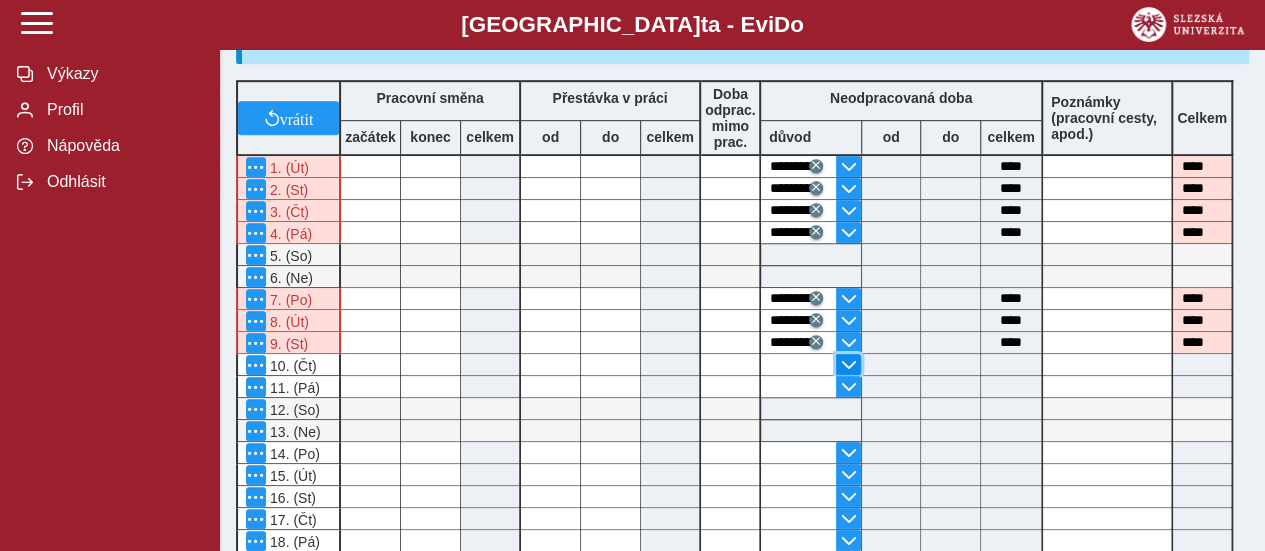 click at bounding box center [849, 365] 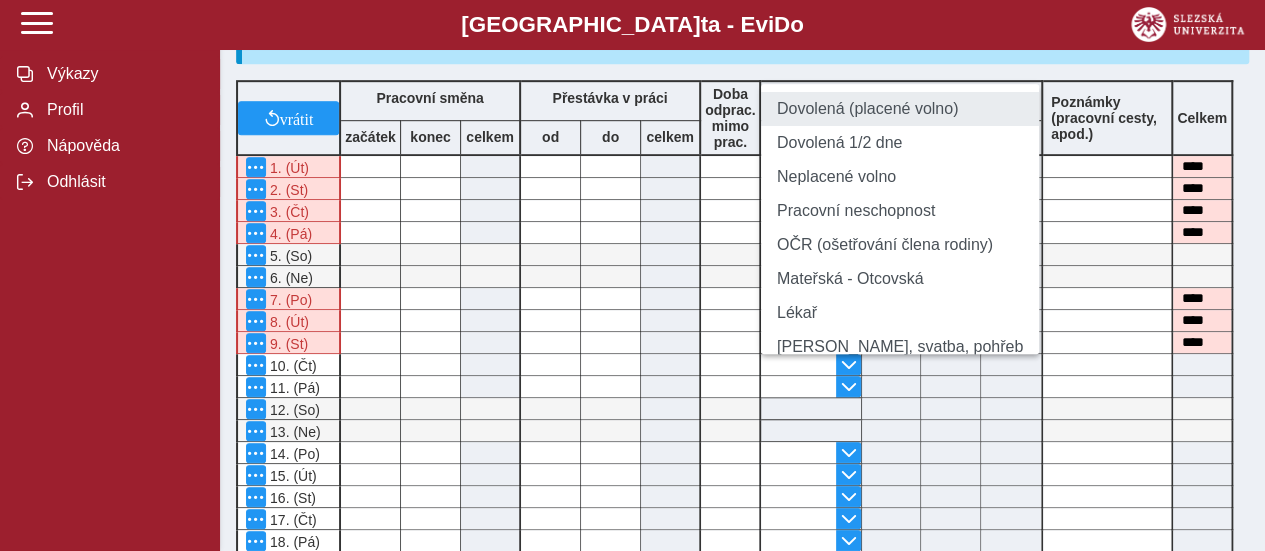 click on "Dovolená (placené volno)" at bounding box center [900, 109] 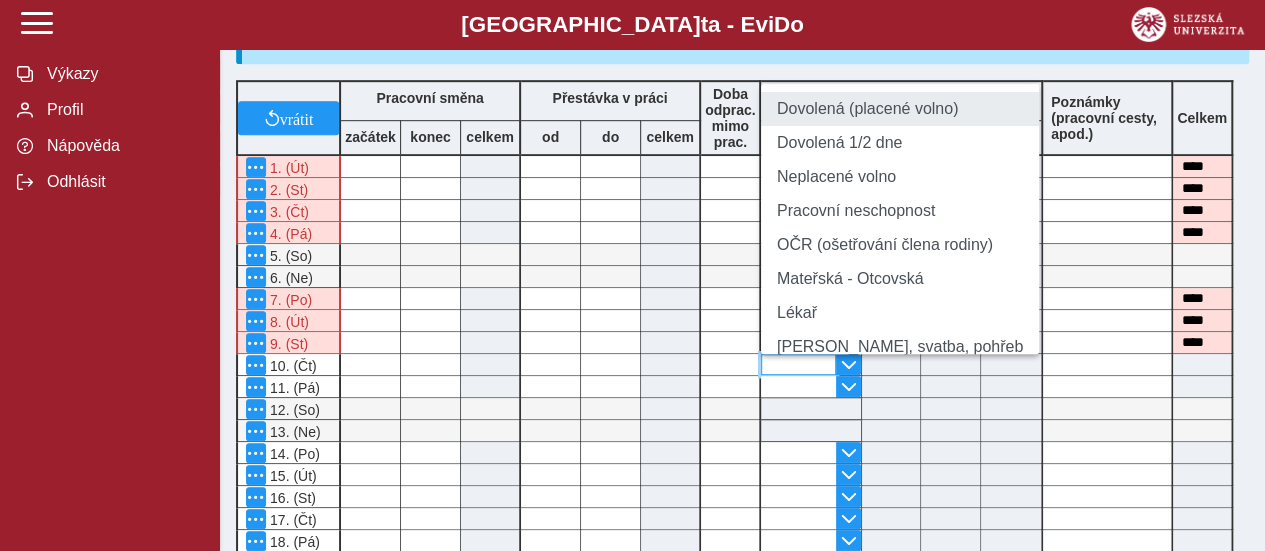 type on "**********" 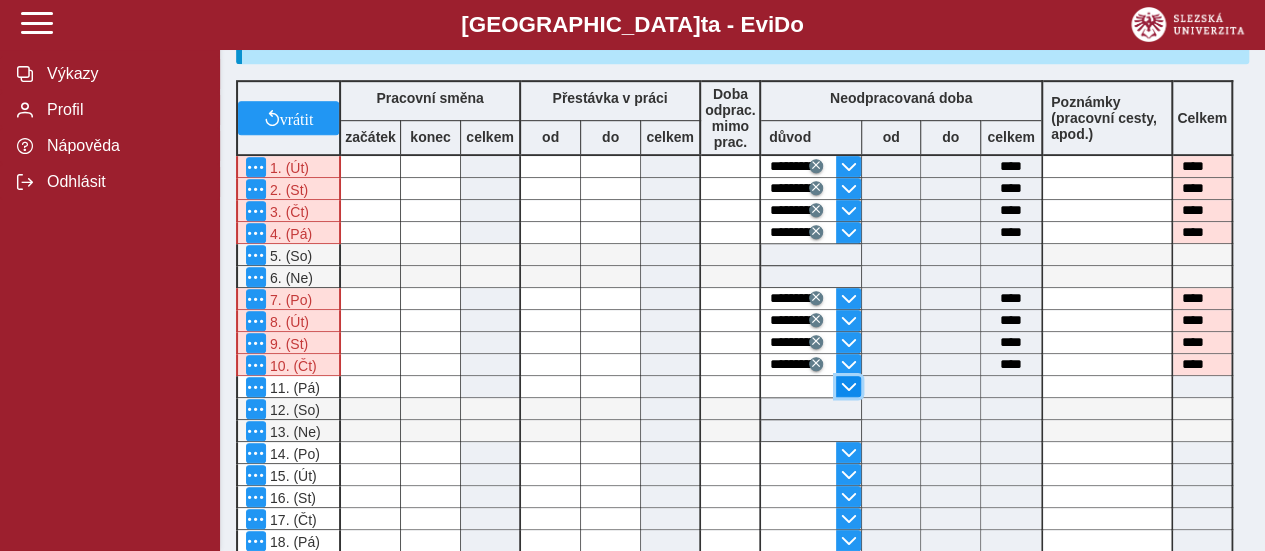 click at bounding box center (849, 387) 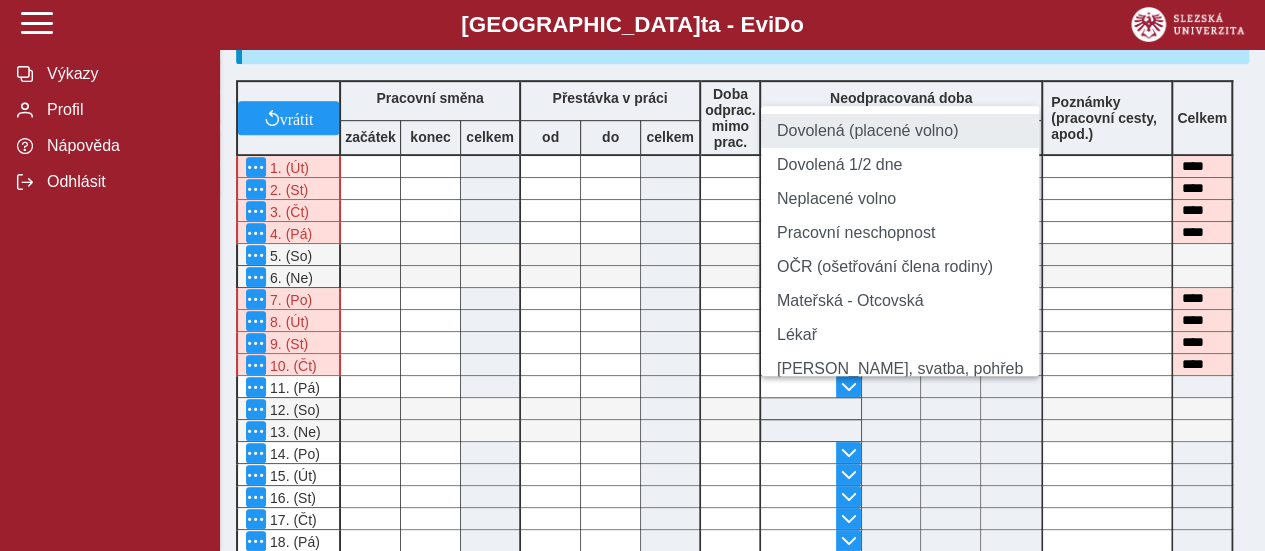 click on "Dovolená (placené volno)" at bounding box center (900, 131) 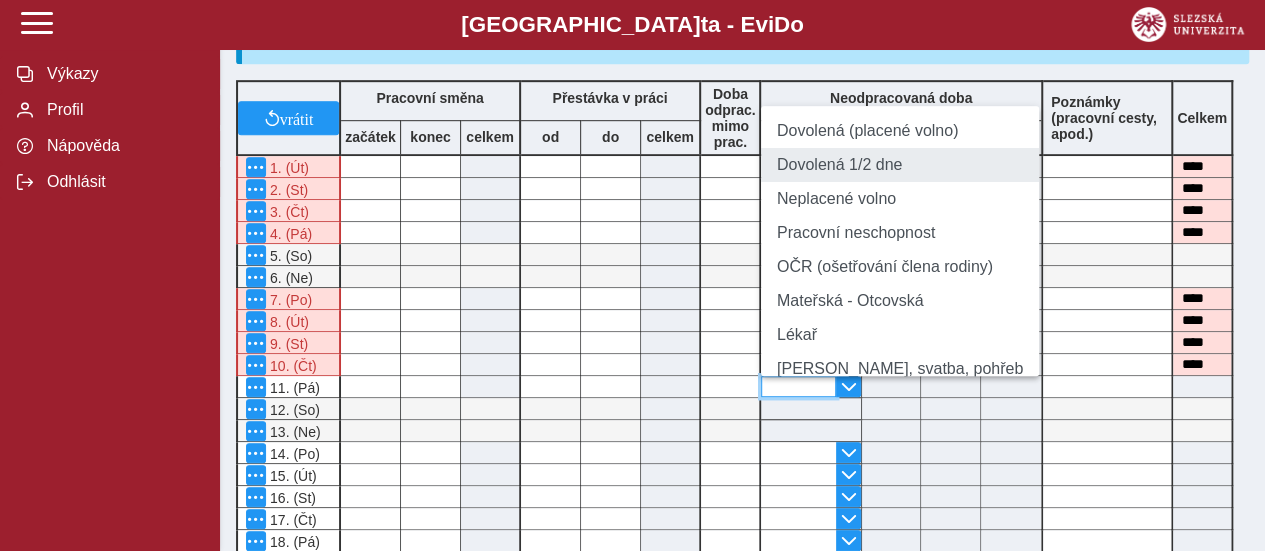 type on "**********" 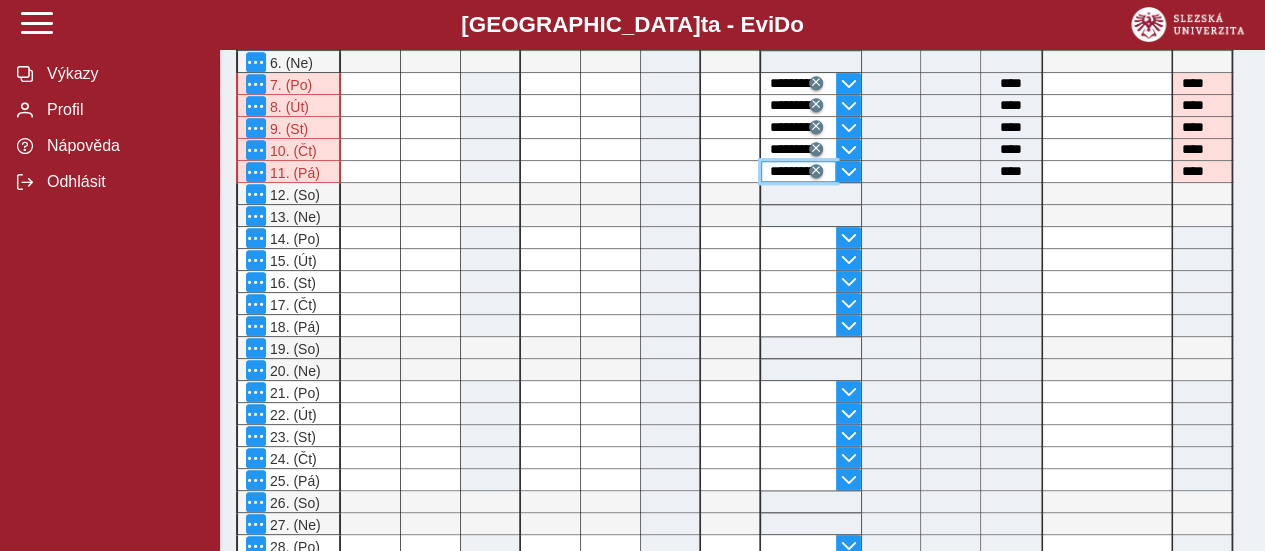 scroll, scrollTop: 846, scrollLeft: 0, axis: vertical 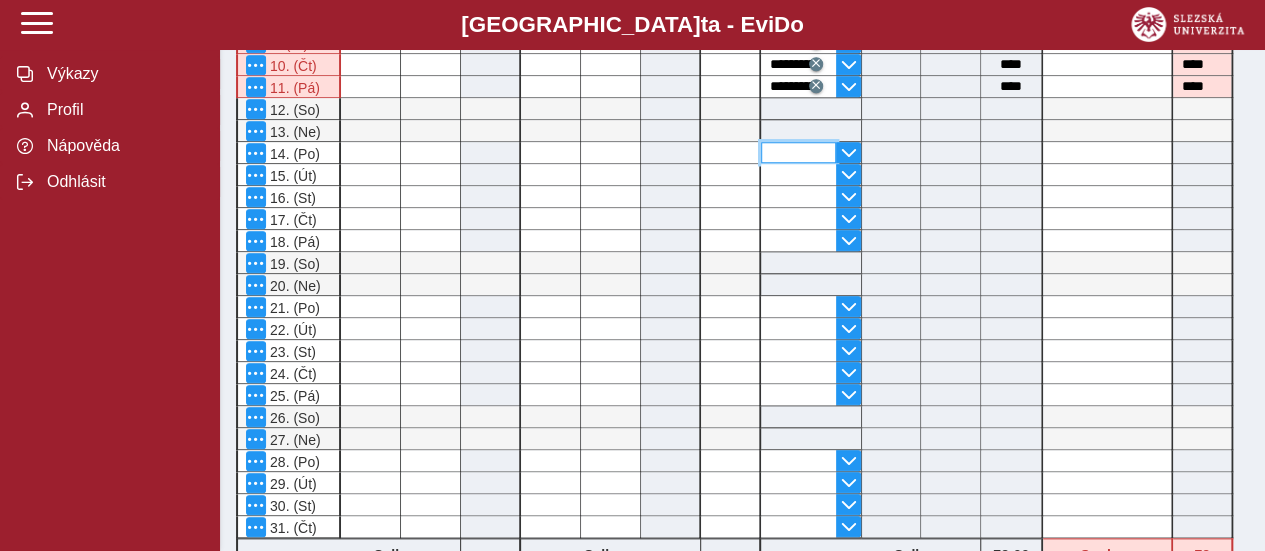 click at bounding box center (798, 152) 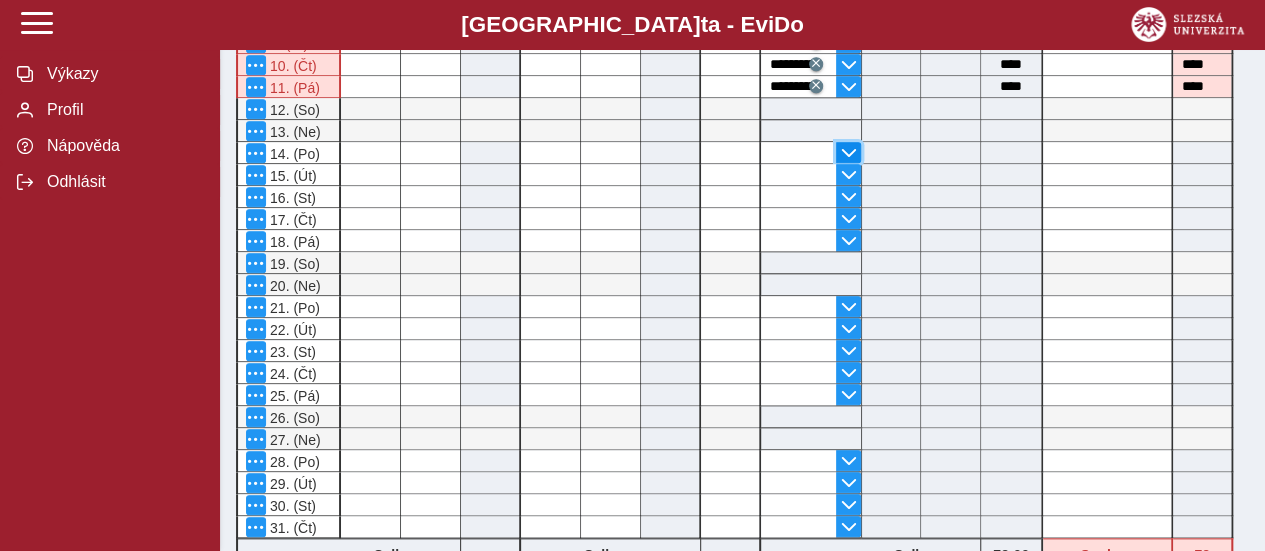 click at bounding box center [849, 153] 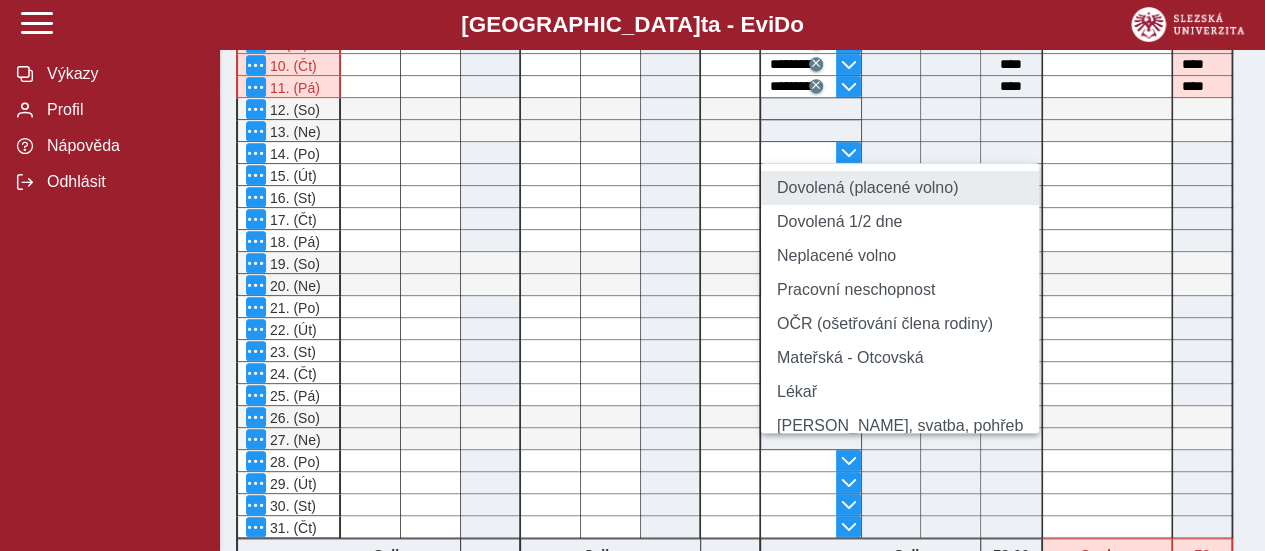 click on "Dovolená (placené volno)" at bounding box center [900, 188] 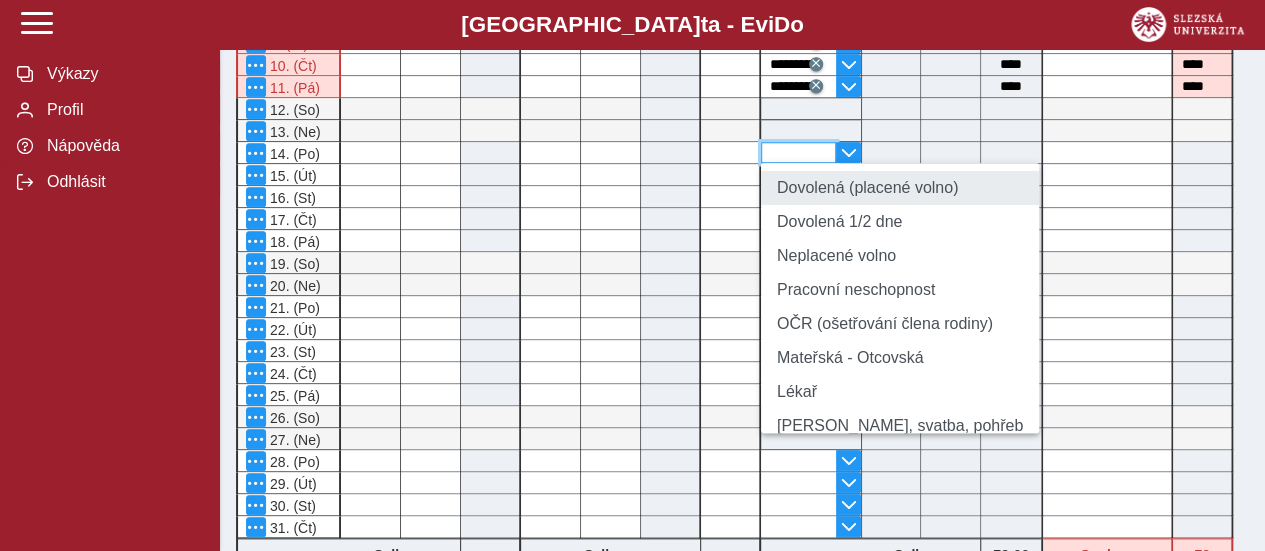 type on "**********" 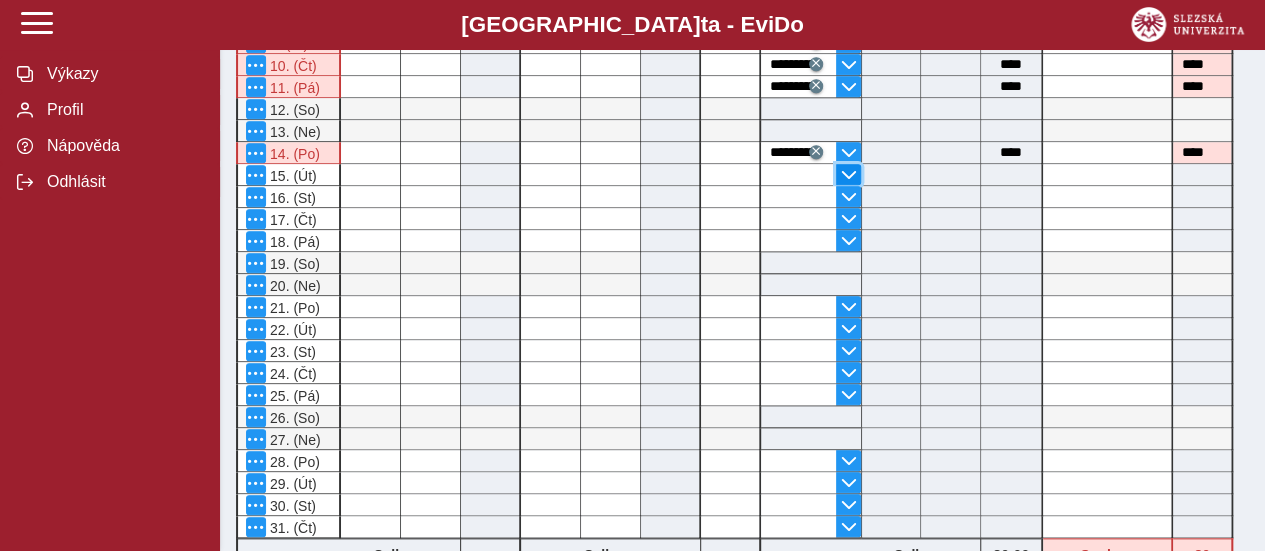 click at bounding box center [849, 175] 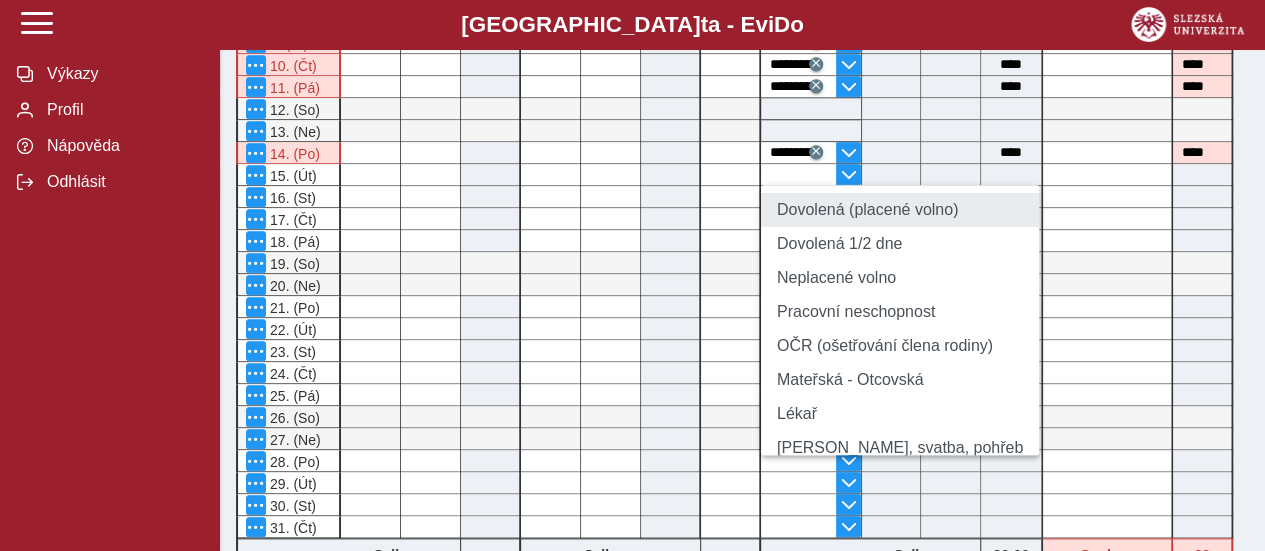 click on "Dovolená (placené volno)" at bounding box center [900, 210] 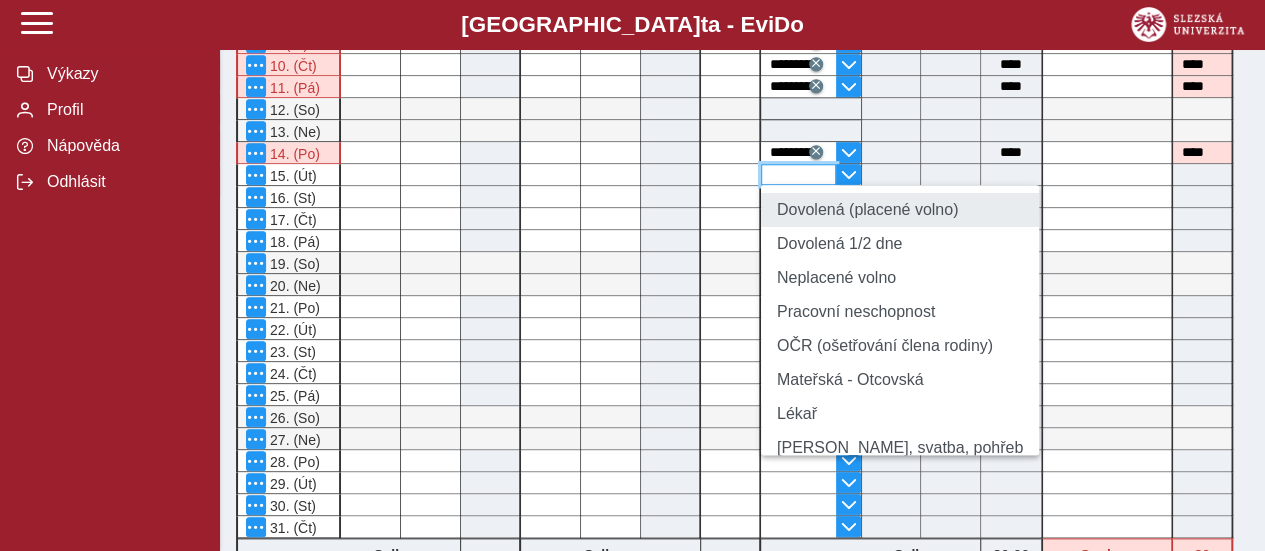 type on "**********" 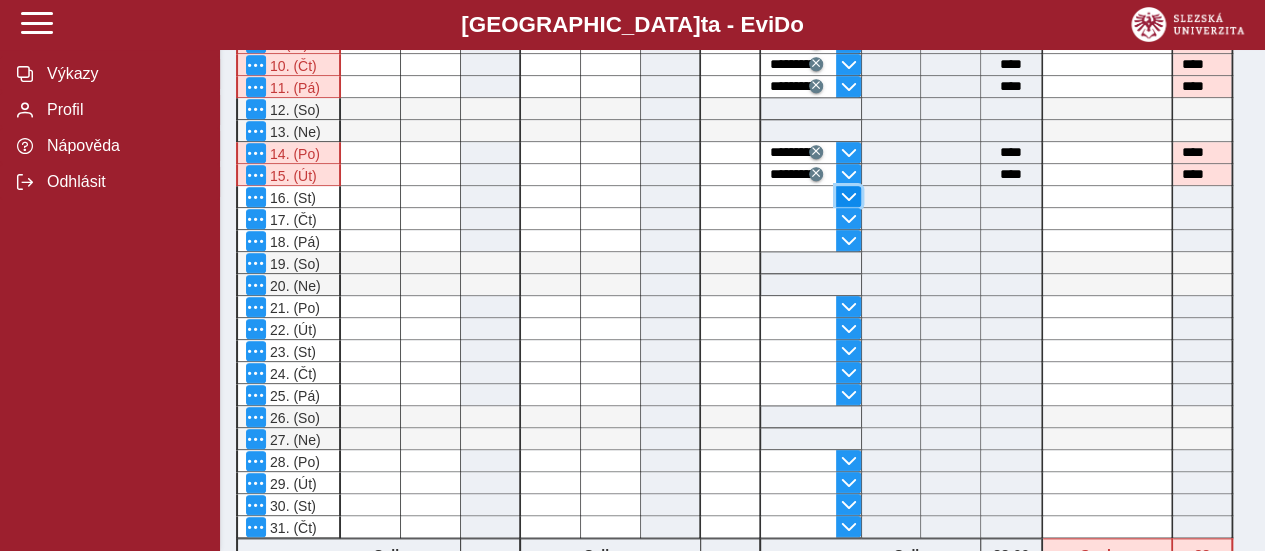 click at bounding box center [849, 197] 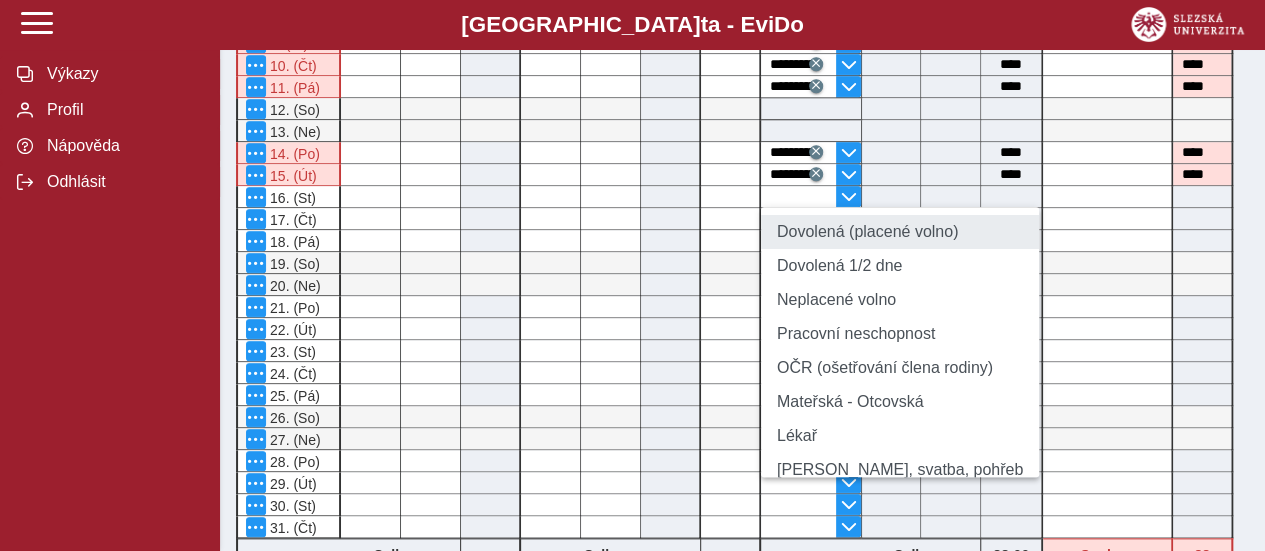 click on "Dovolená (placené volno)" at bounding box center [900, 232] 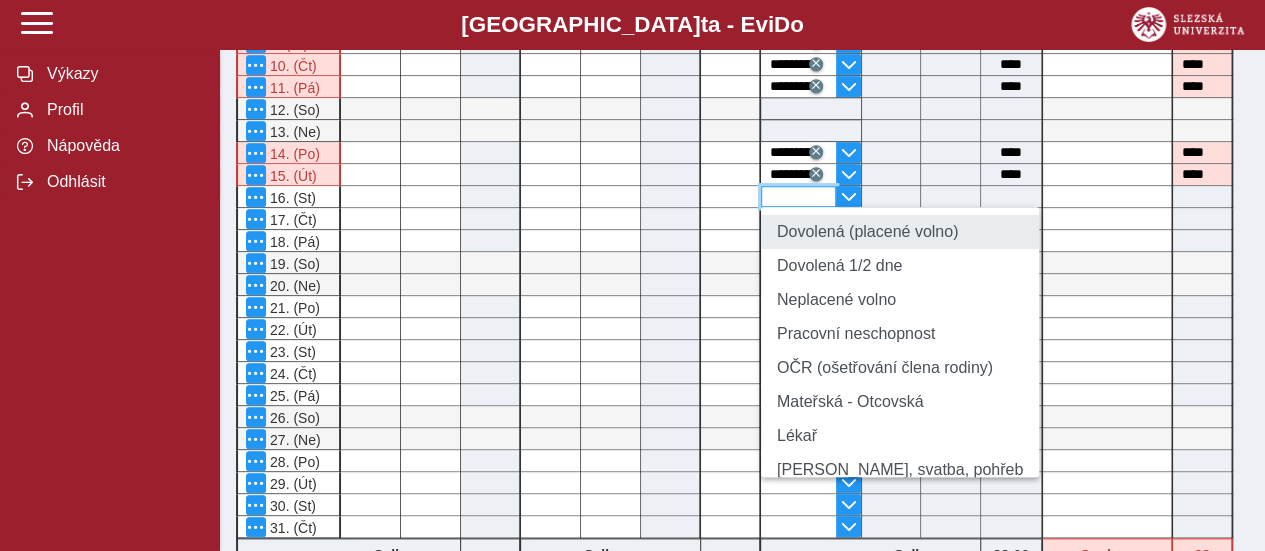 type on "**********" 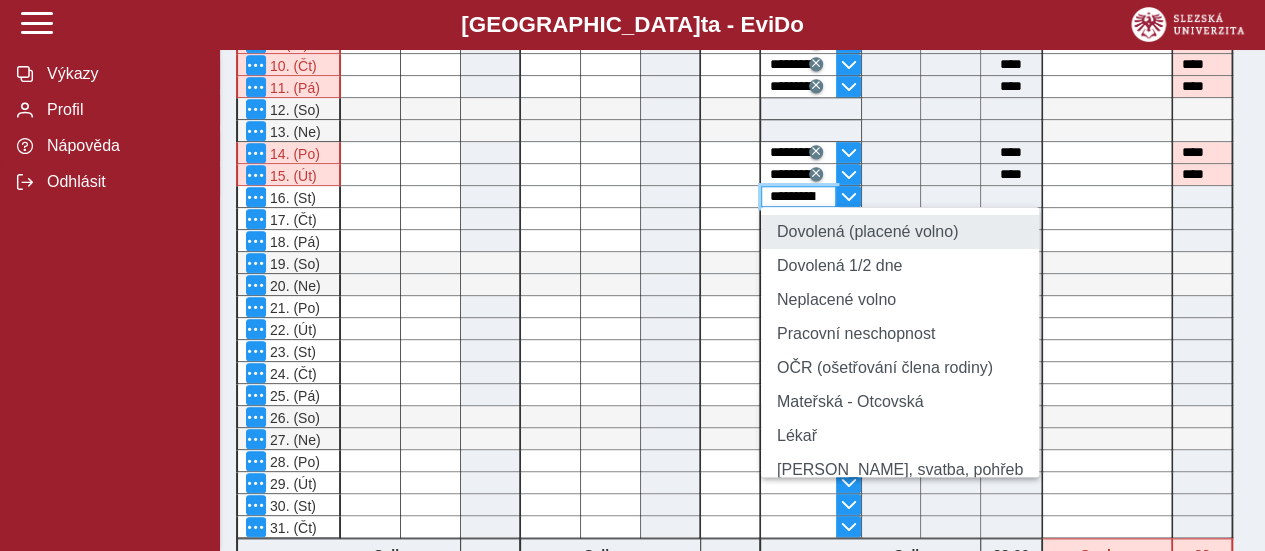 type on "****" 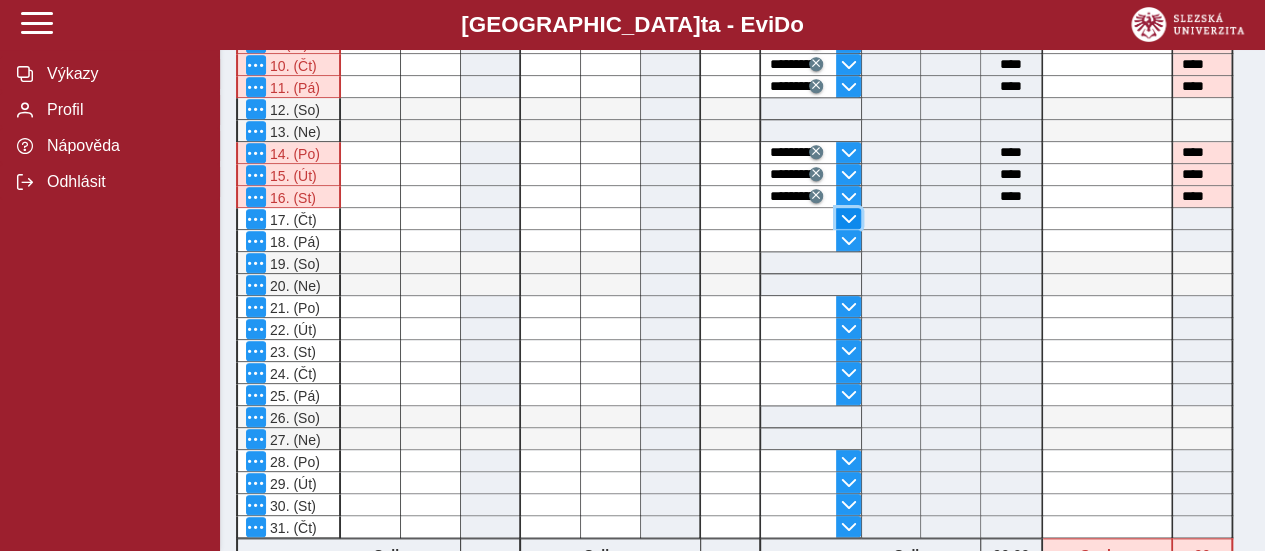 click at bounding box center [849, 219] 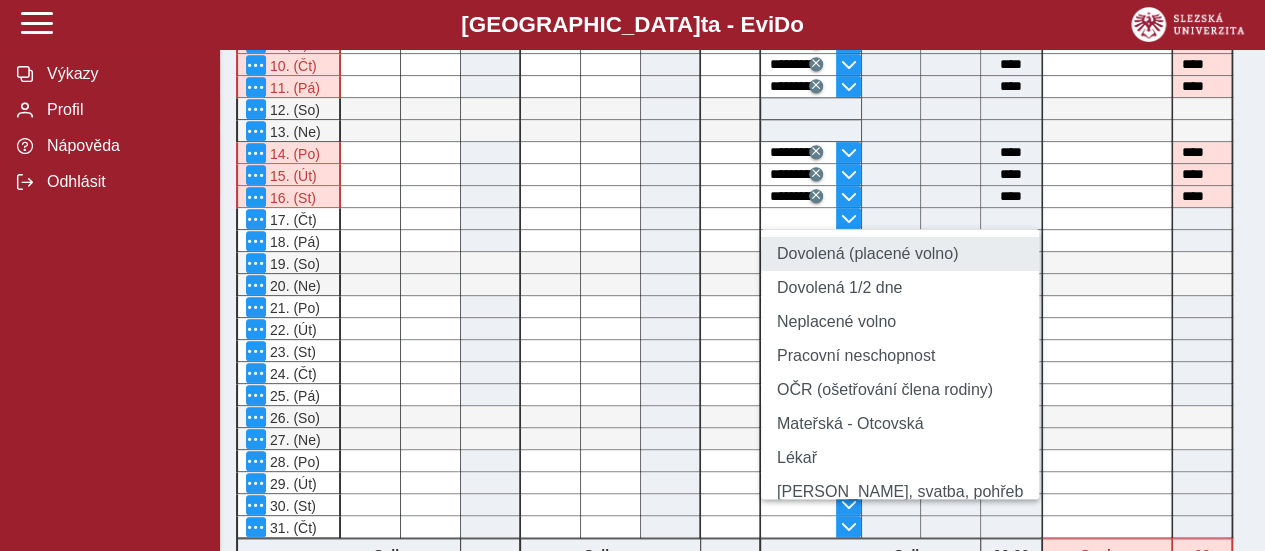 click on "Dovolená (placené volno)" at bounding box center [900, 254] 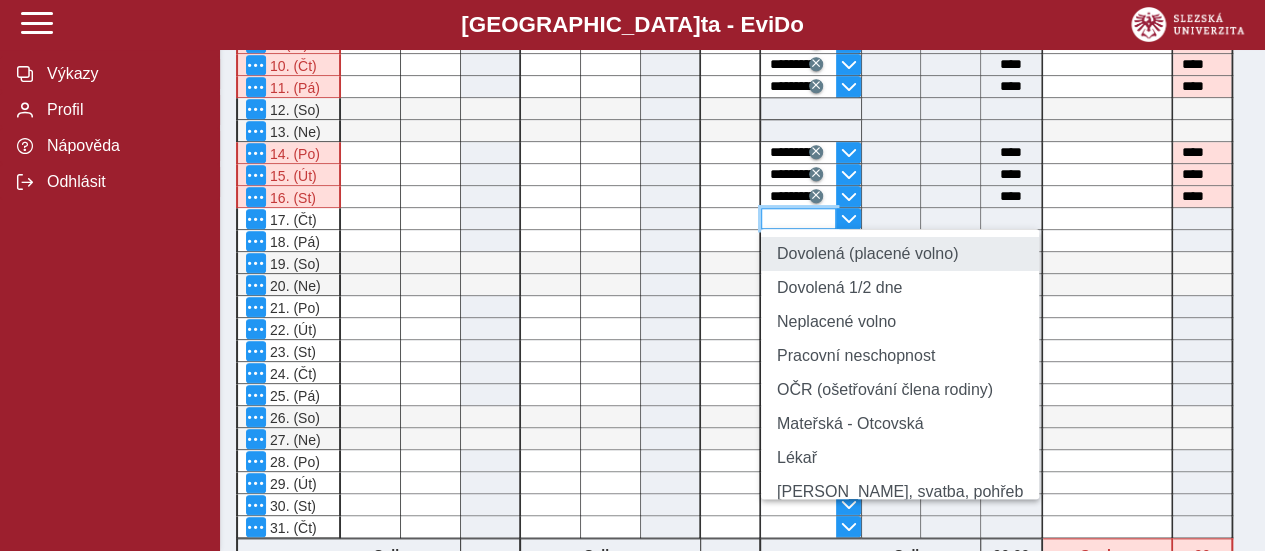 type on "**********" 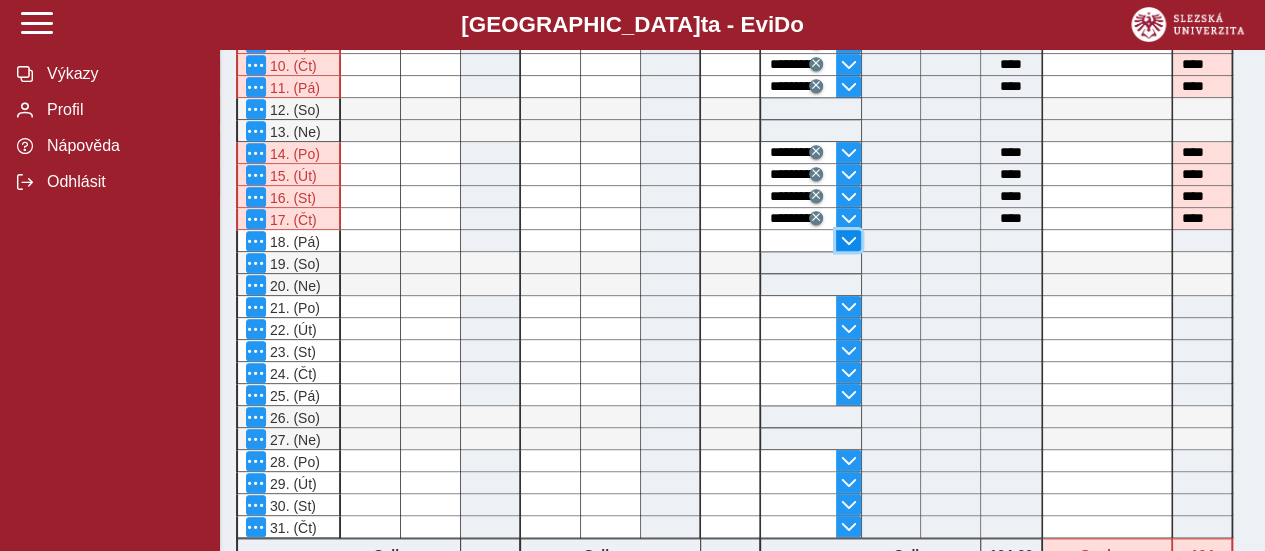 click at bounding box center [849, 241] 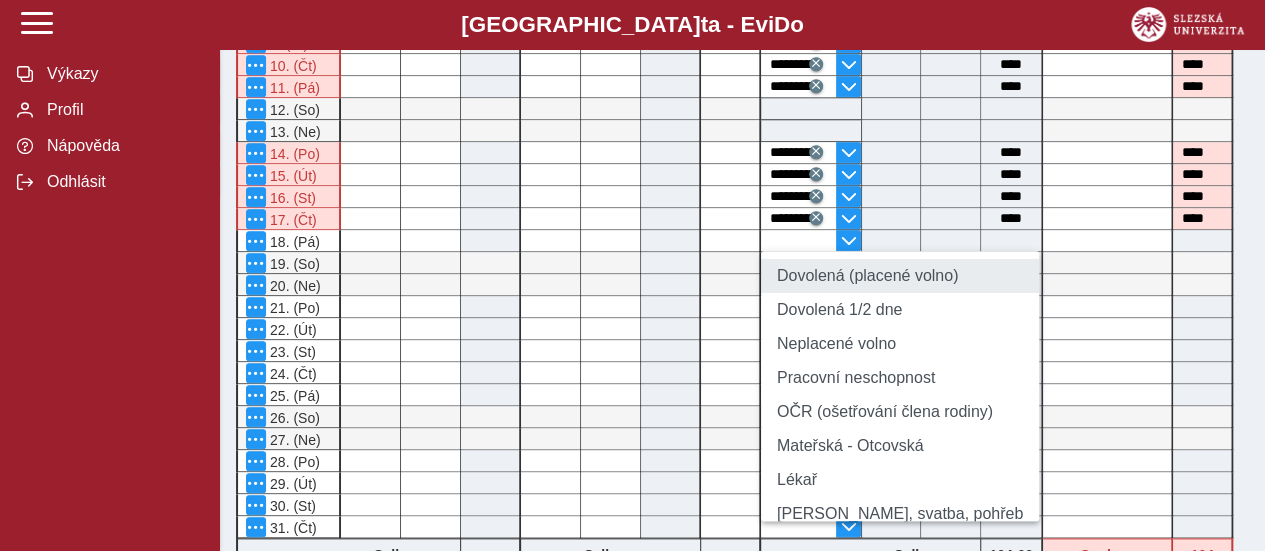 click on "Dovolená (placené volno)" at bounding box center (900, 276) 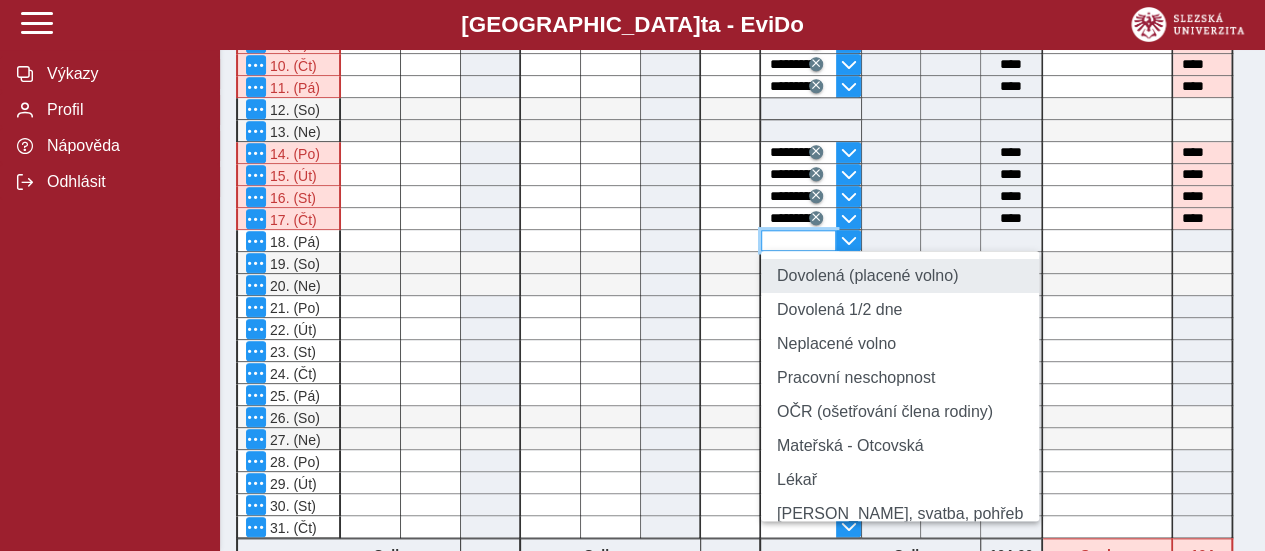 type on "**********" 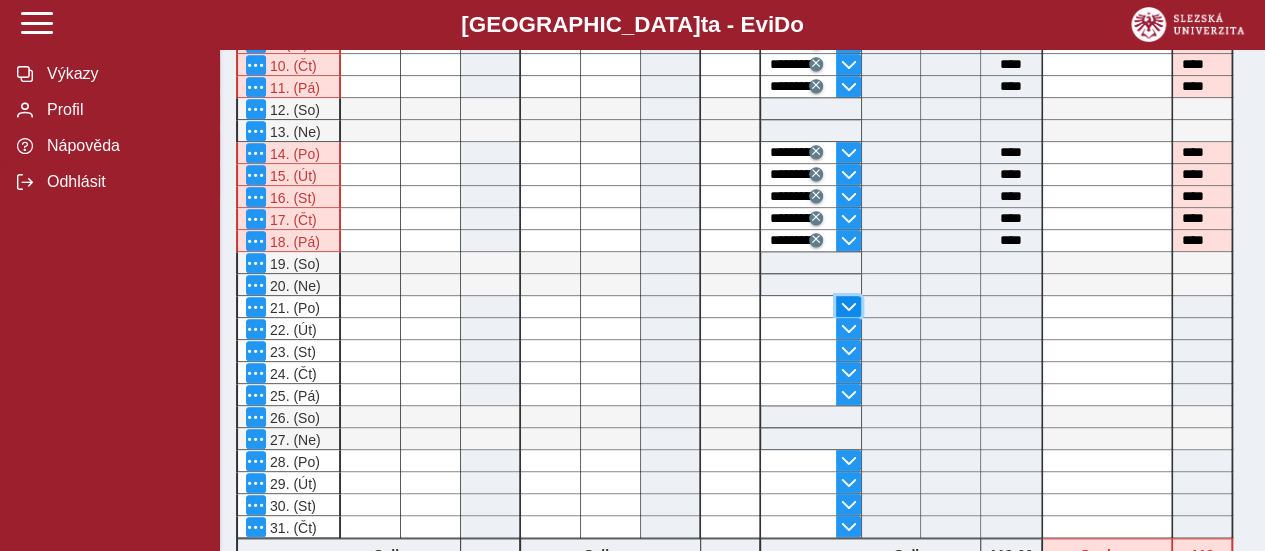 click at bounding box center [849, 307] 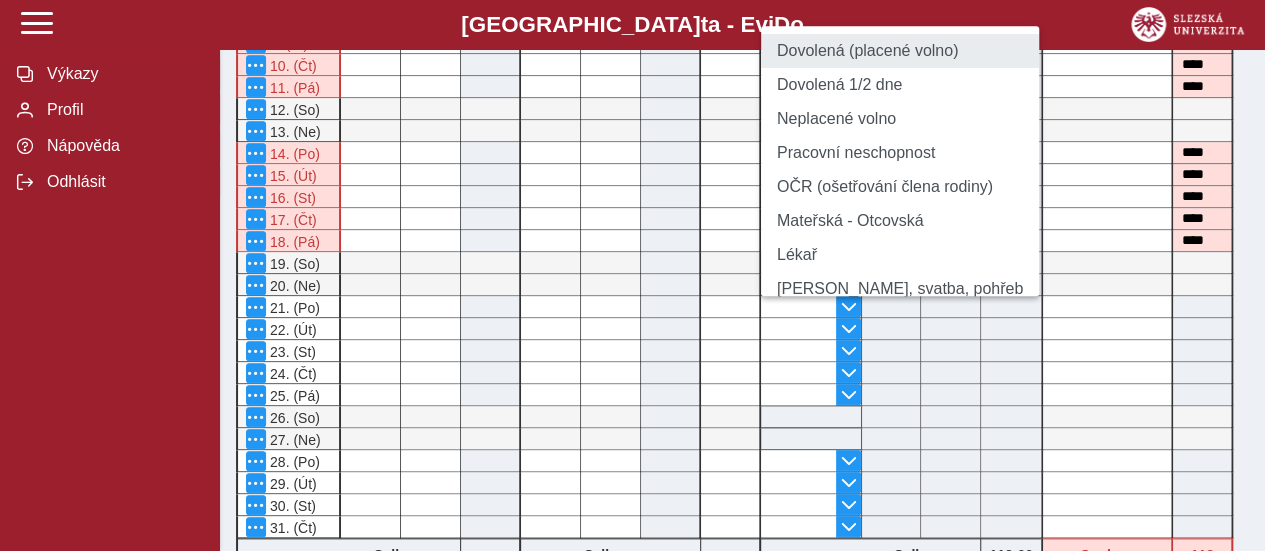 click on "Dovolená (placené volno)" at bounding box center (900, 51) 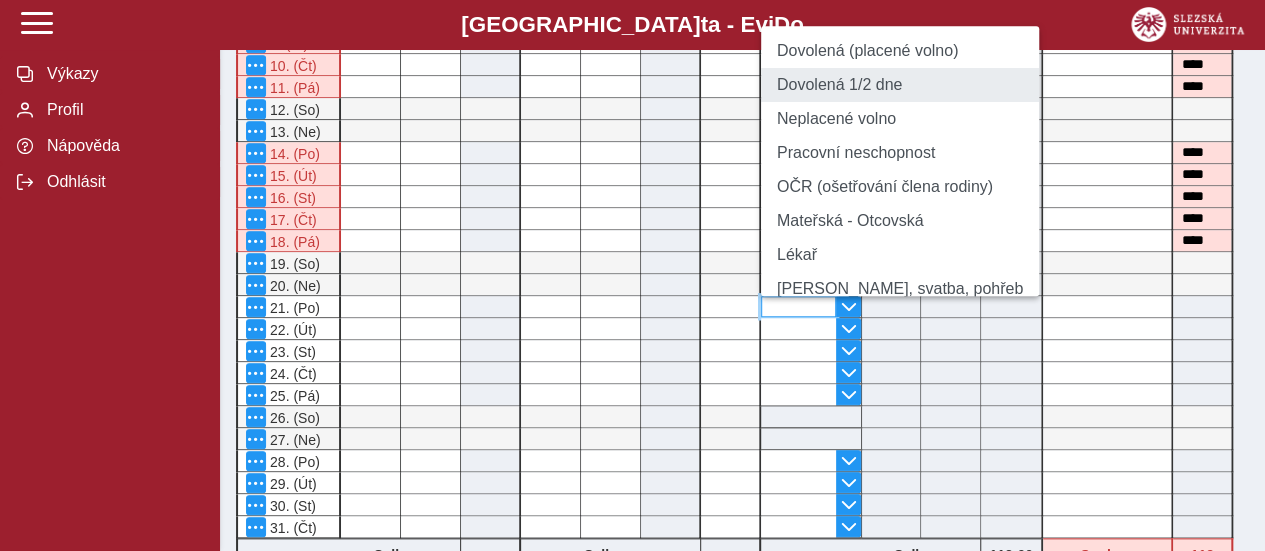 type on "**********" 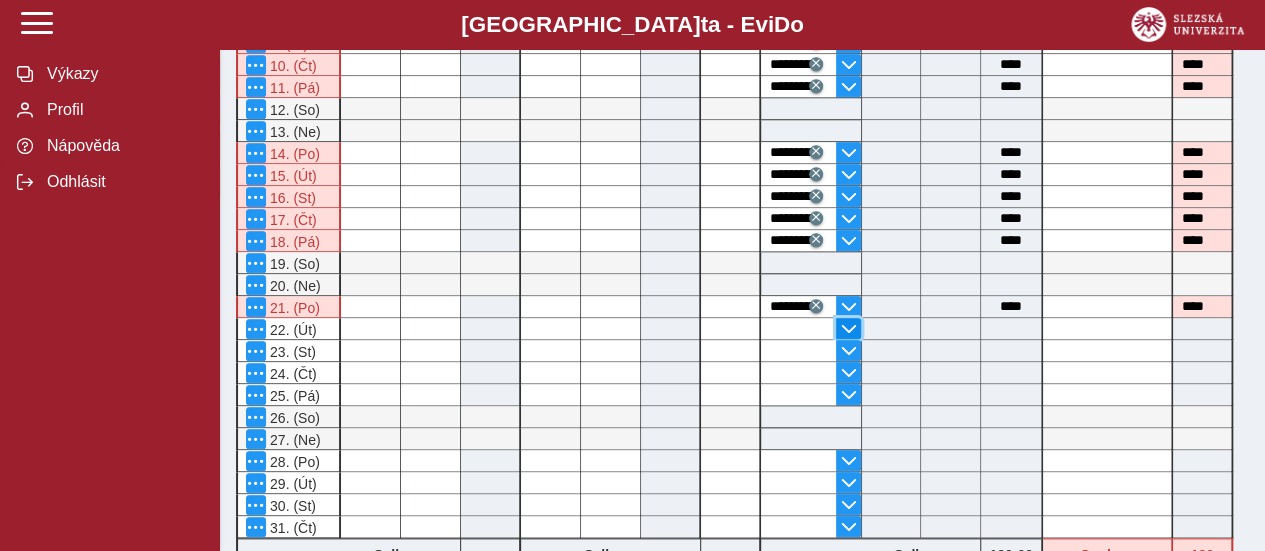 click at bounding box center (849, 329) 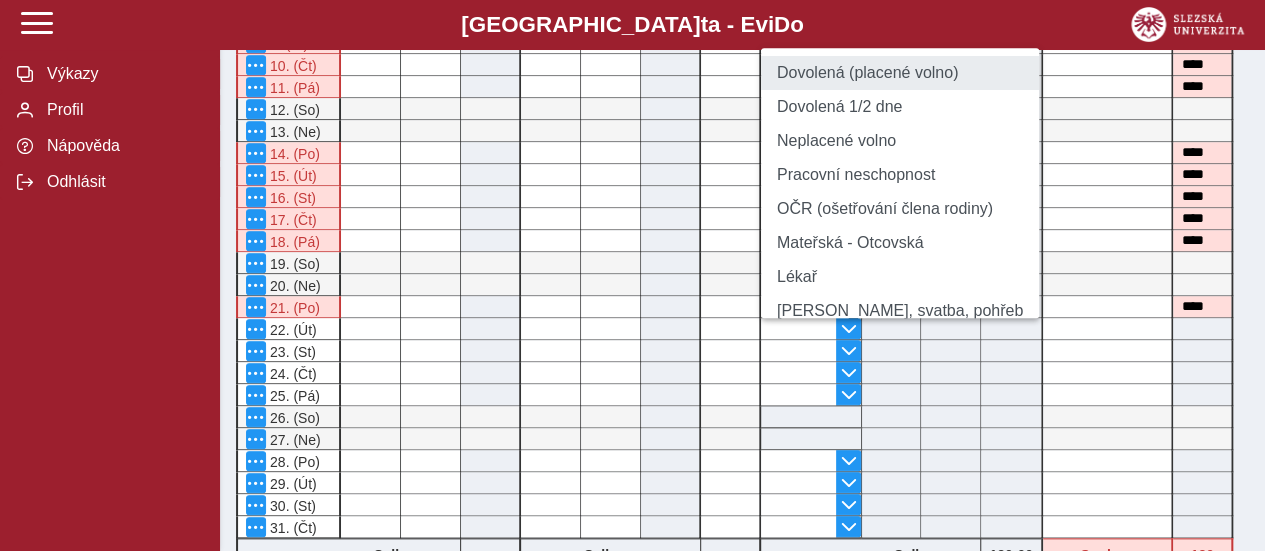 click on "Dovolená (placené volno)" at bounding box center (900, 73) 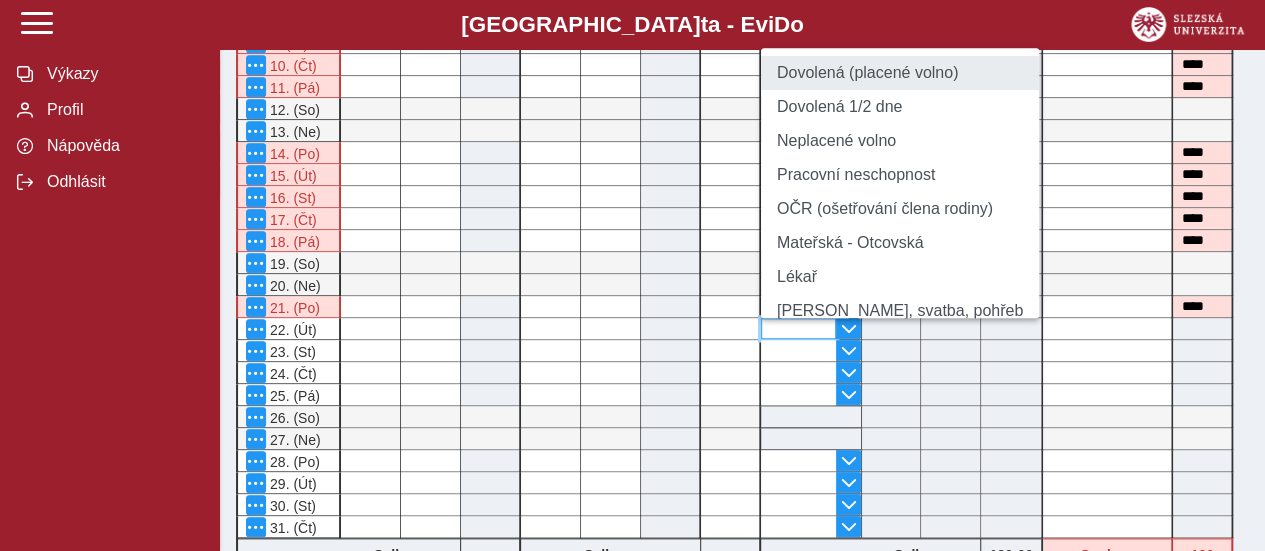type on "**********" 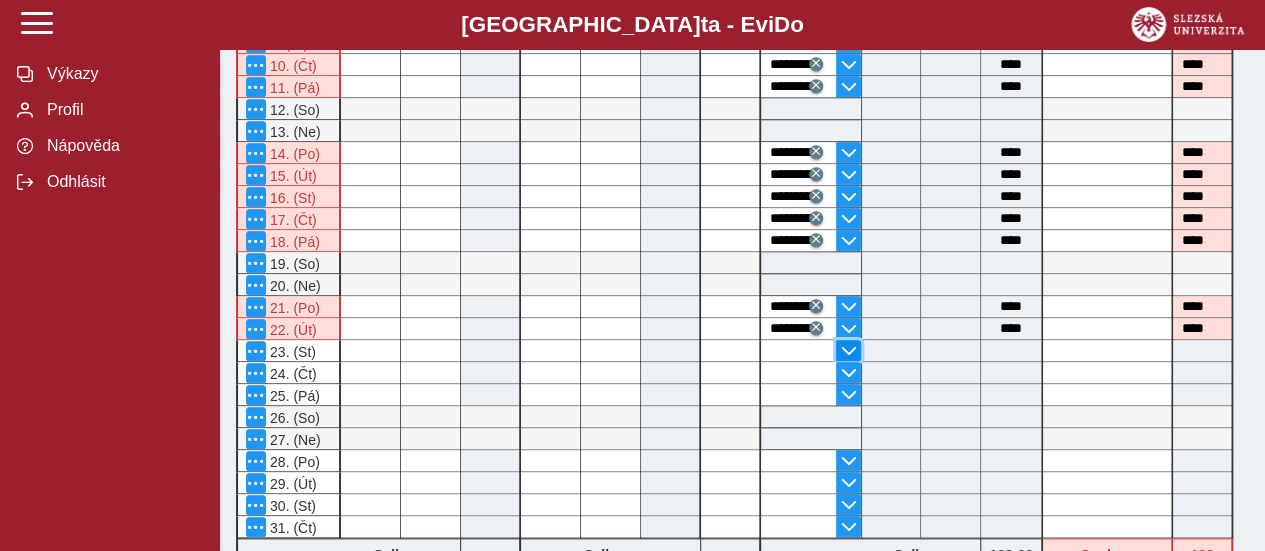 click at bounding box center [849, 351] 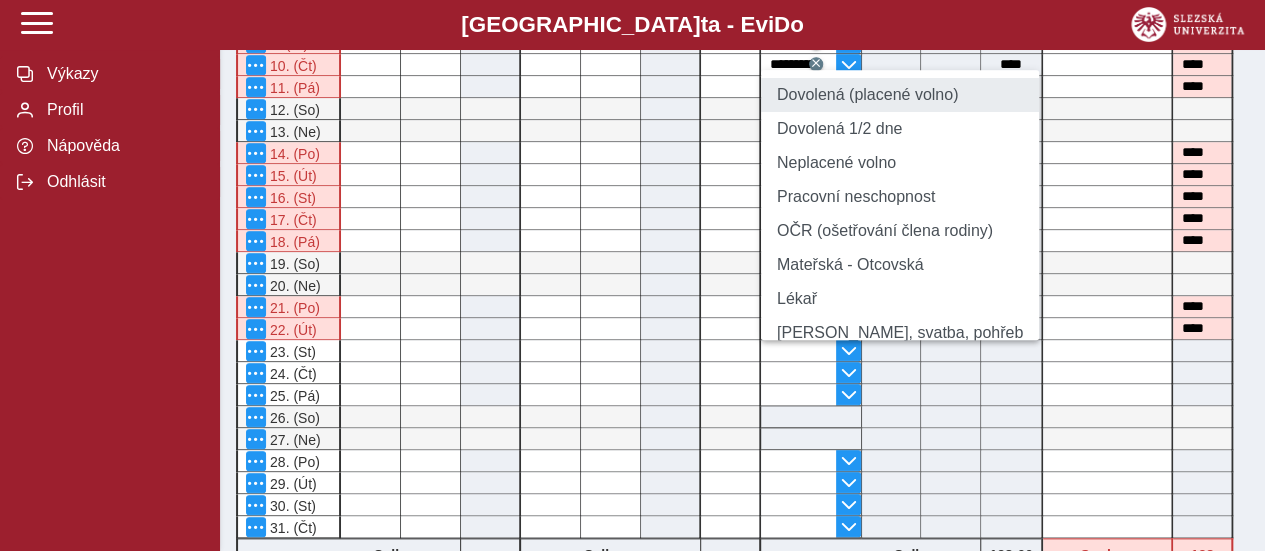 click on "Dovolená (placené volno)" at bounding box center [900, 95] 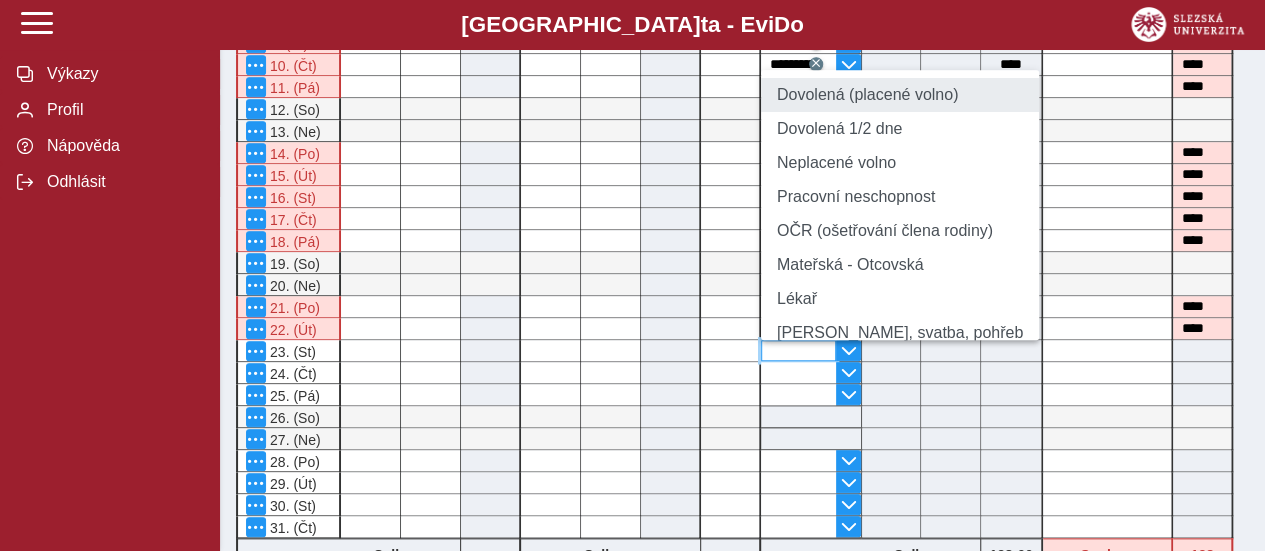 type on "**********" 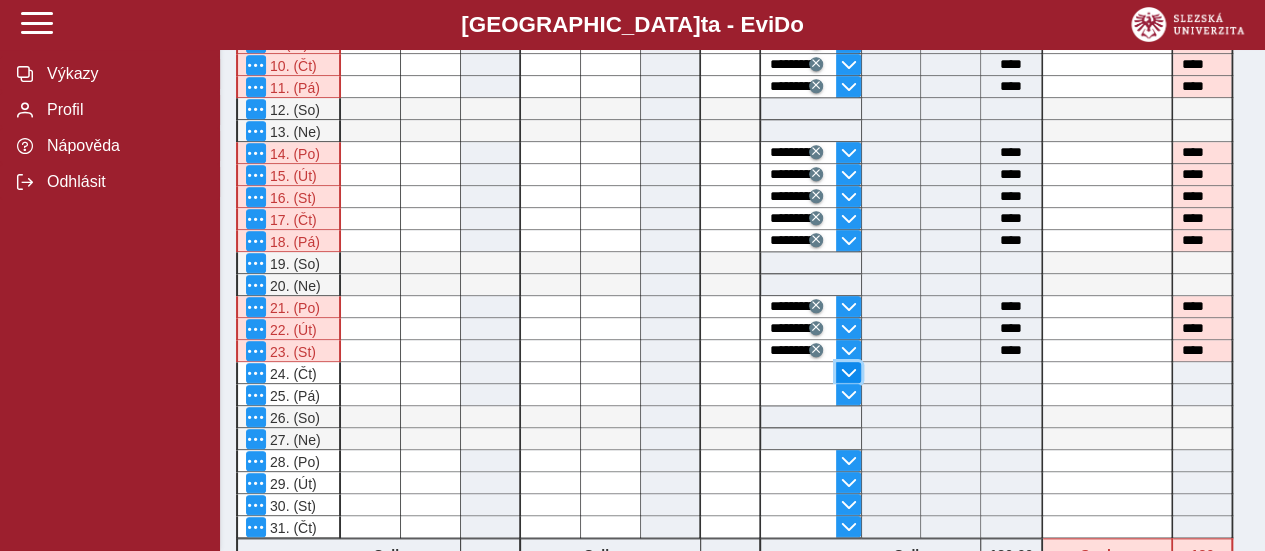click at bounding box center [849, 373] 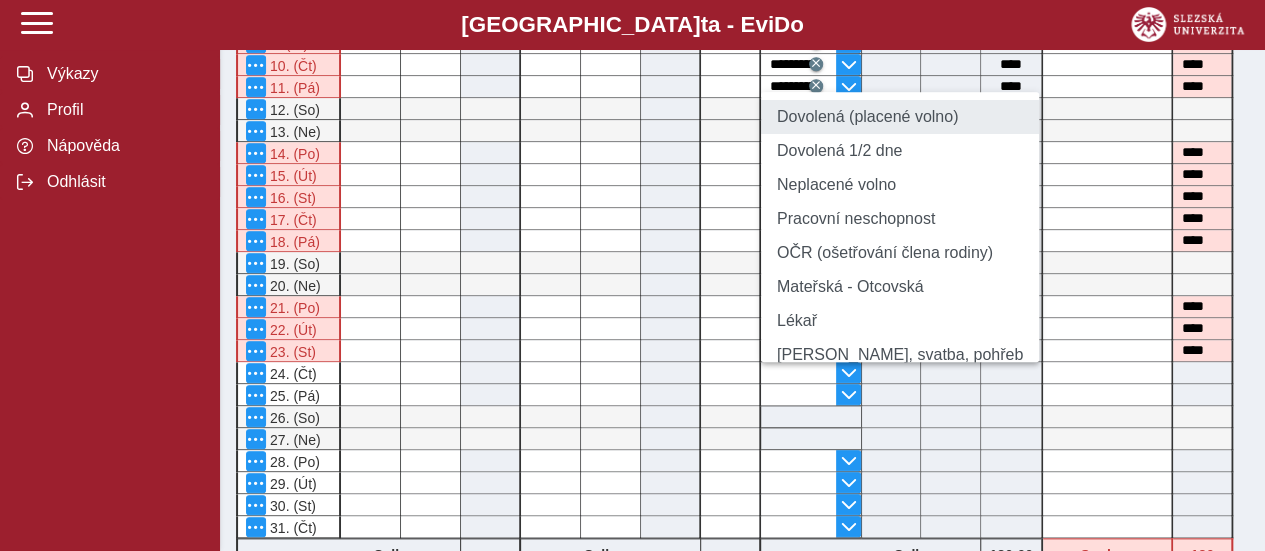 click on "Dovolená (placené volno)" at bounding box center [900, 117] 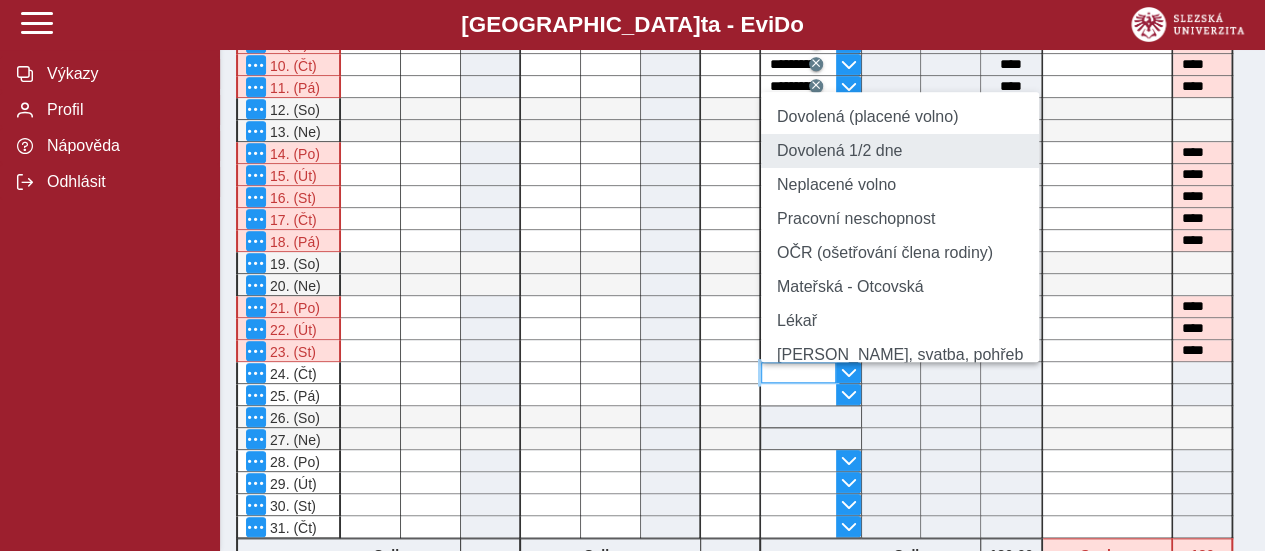 type on "**********" 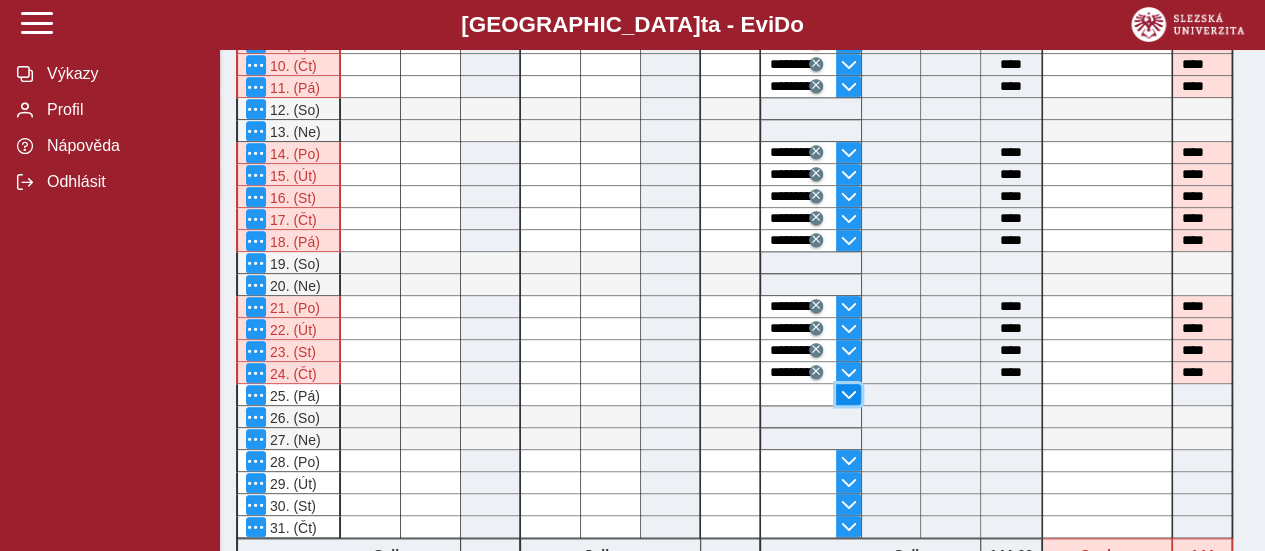 click at bounding box center [848, 394] 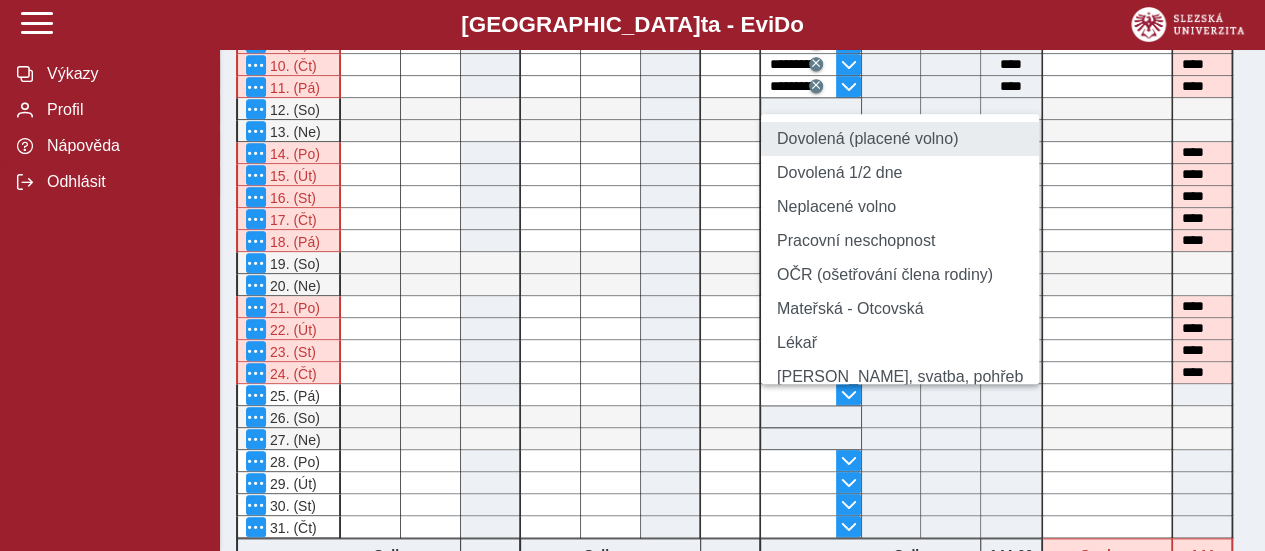 click on "Dovolená (placené volno)" at bounding box center (900, 139) 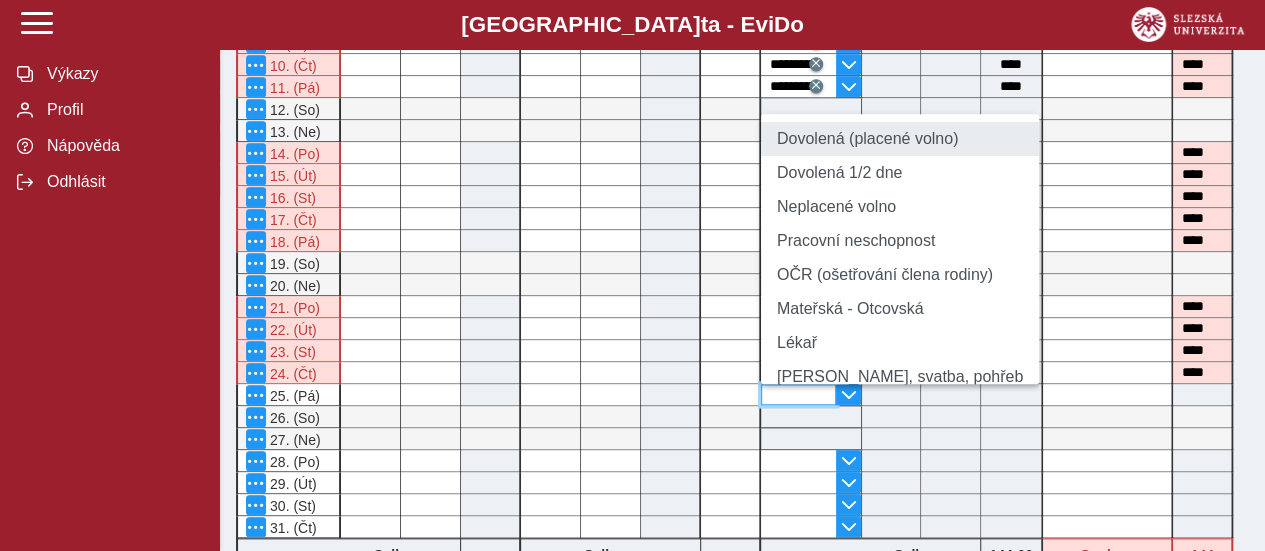 type on "**********" 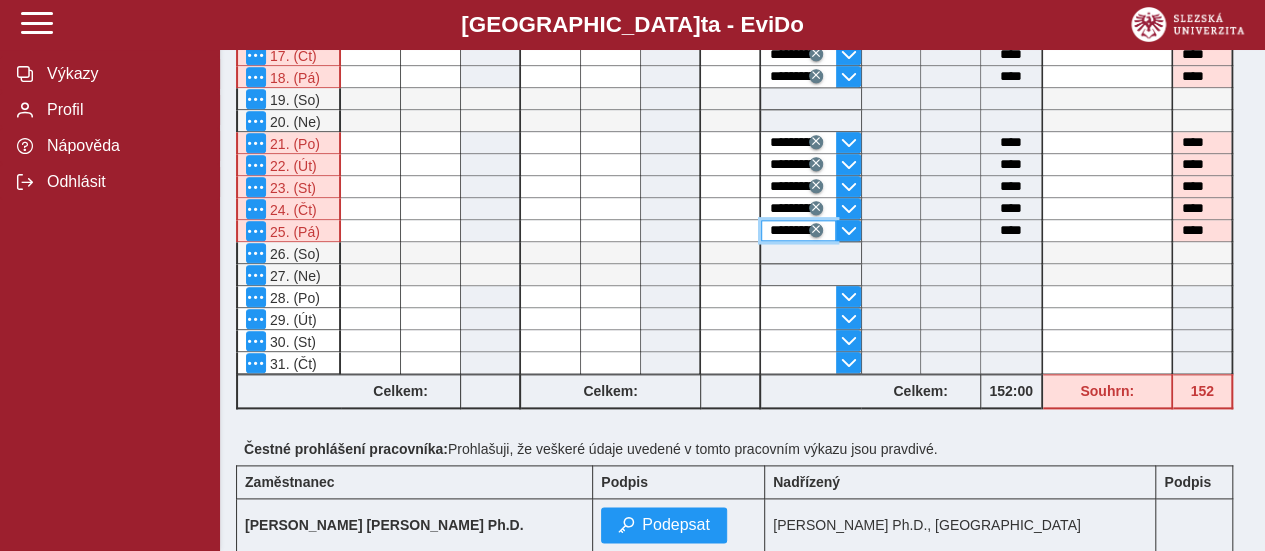 scroll, scrollTop: 1080, scrollLeft: 0, axis: vertical 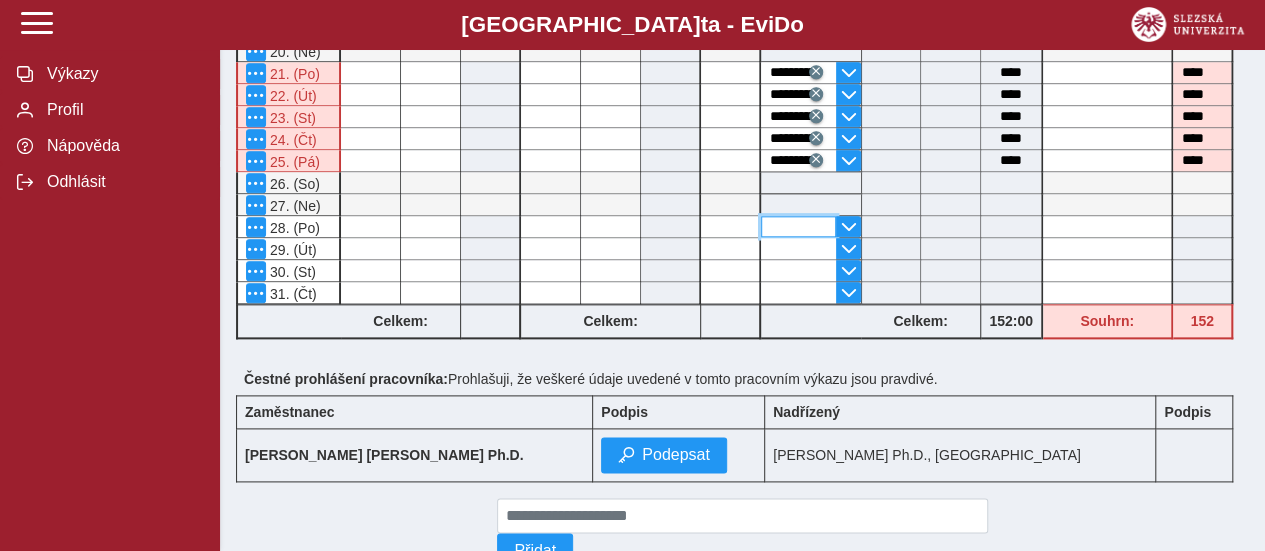 click at bounding box center [798, 226] 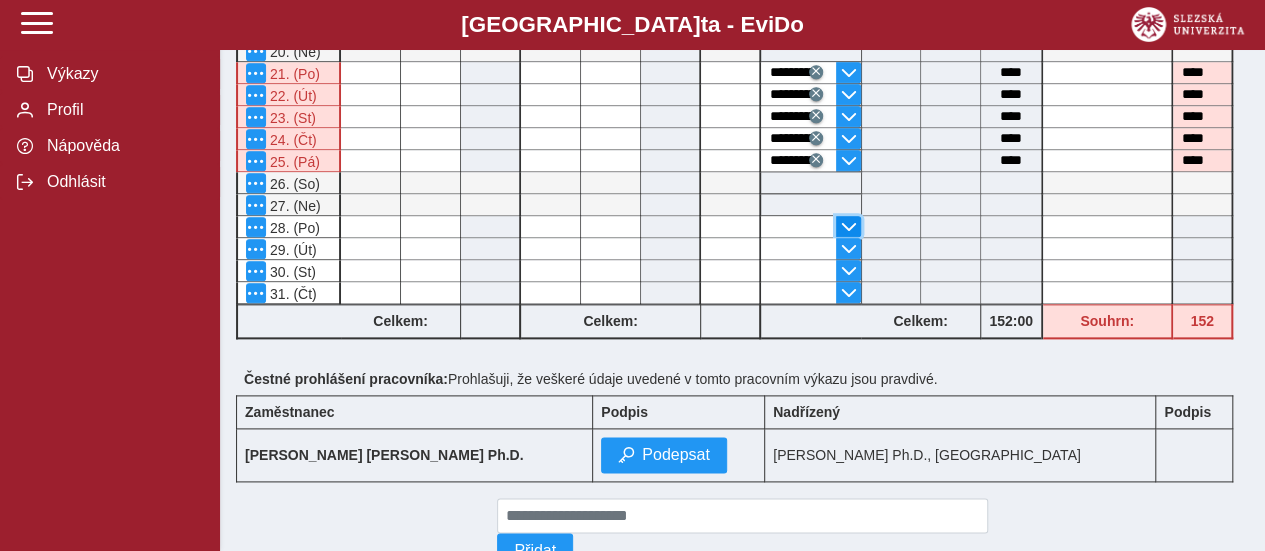 click at bounding box center (849, 227) 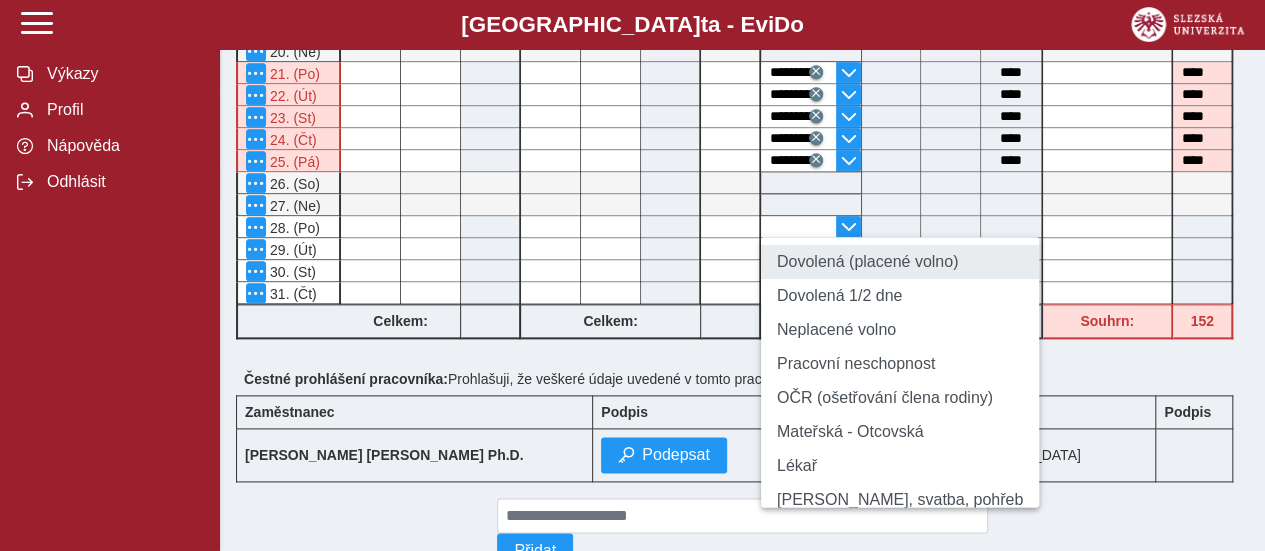 click on "Dovolená (placené volno)" at bounding box center (900, 262) 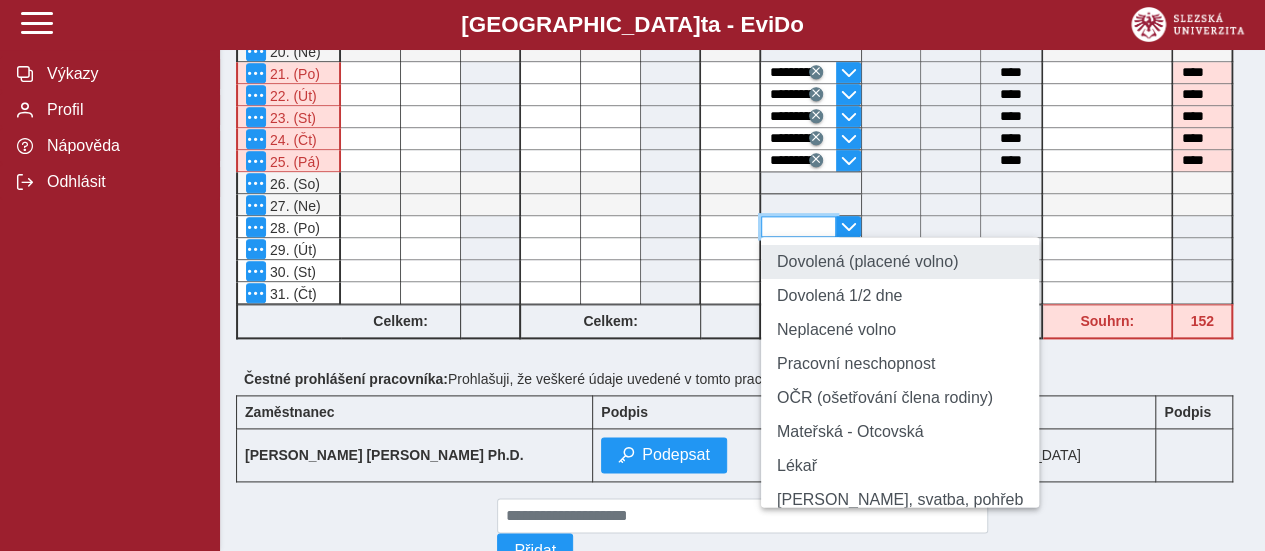 type on "**********" 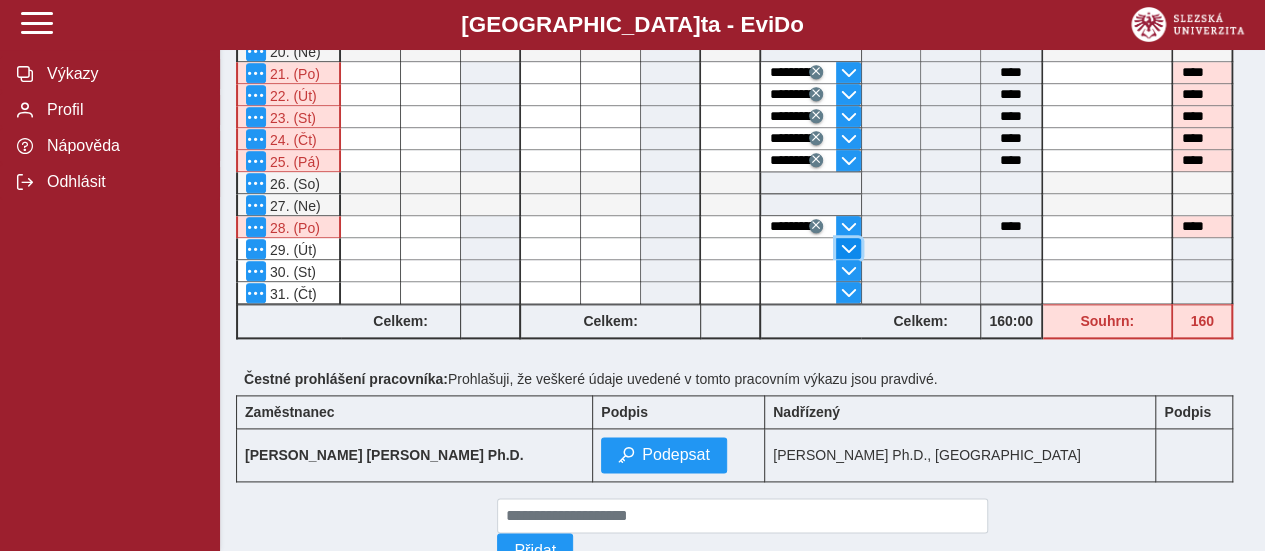 click at bounding box center [849, 249] 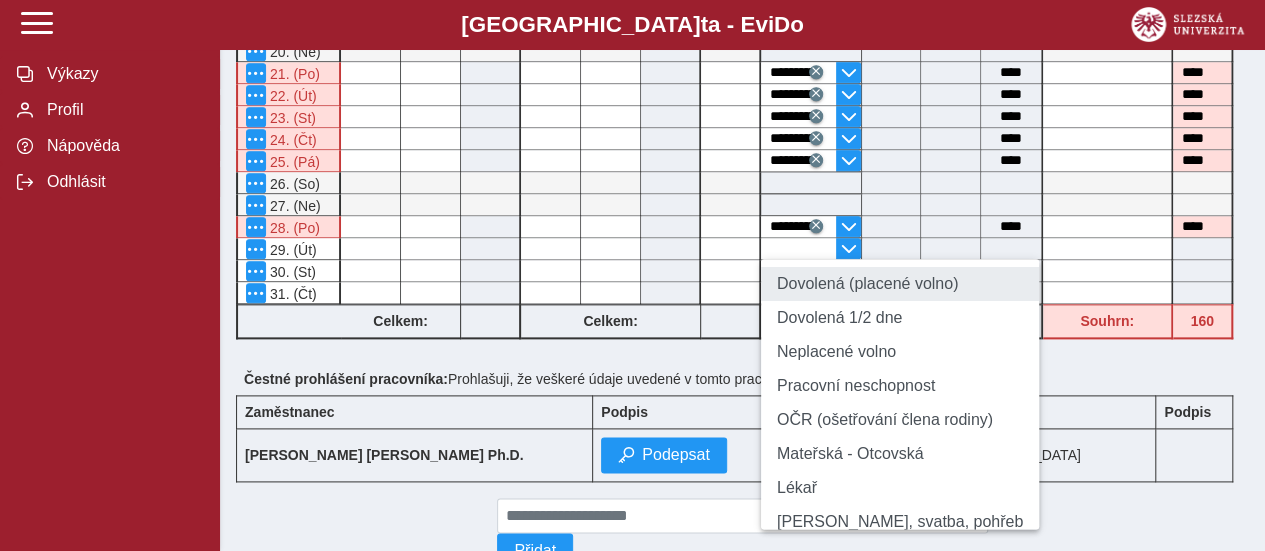 click on "Dovolená (placené volno)" at bounding box center [900, 284] 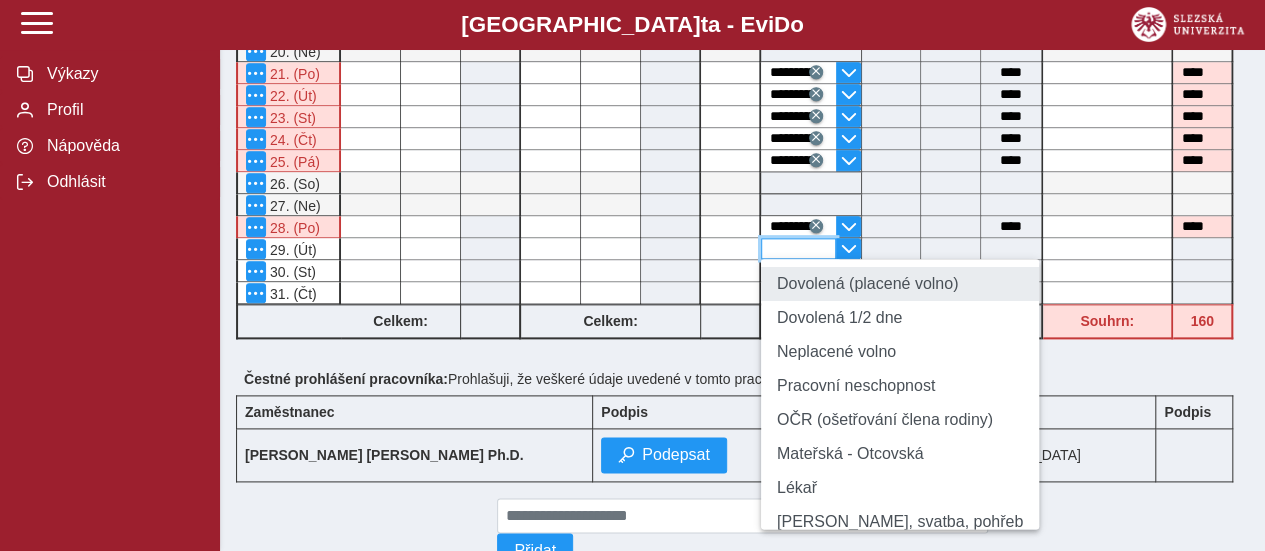 type on "**********" 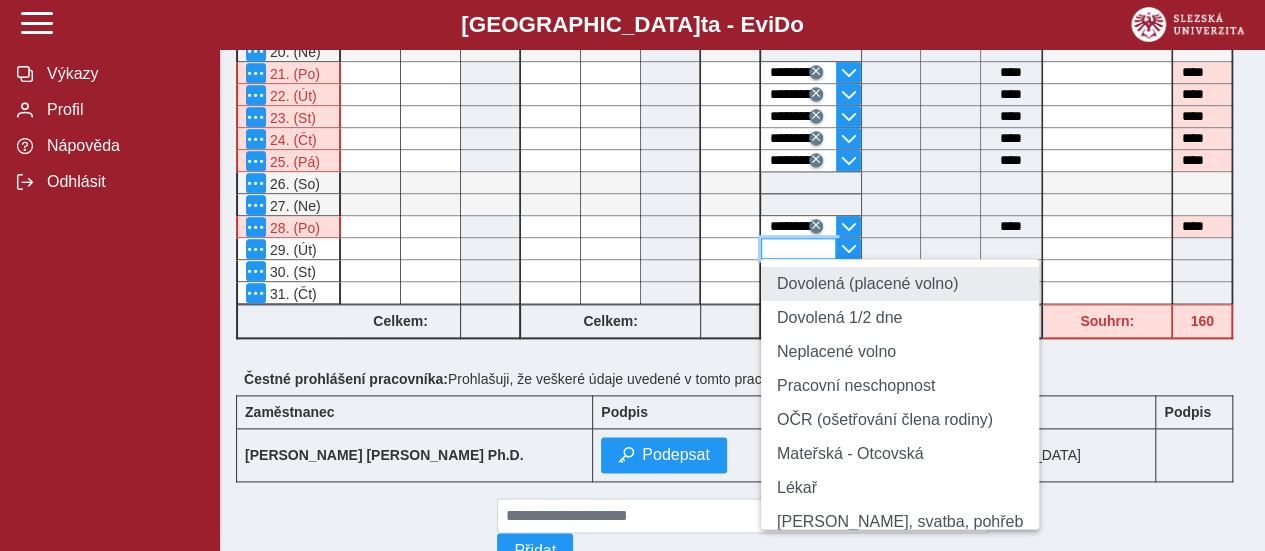 type on "****" 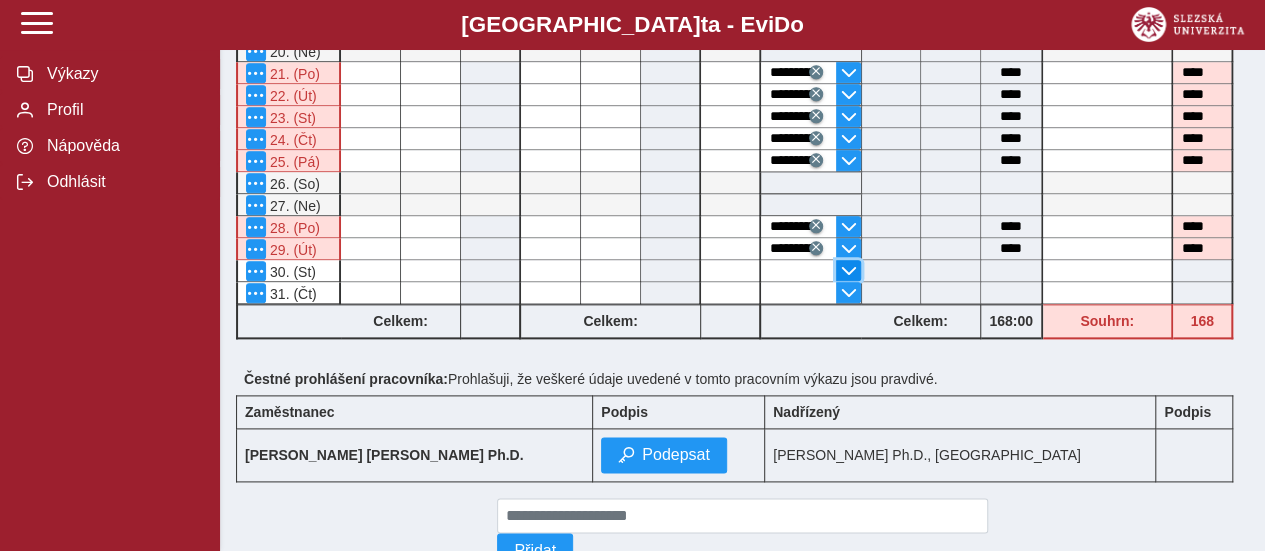 click at bounding box center (849, 271) 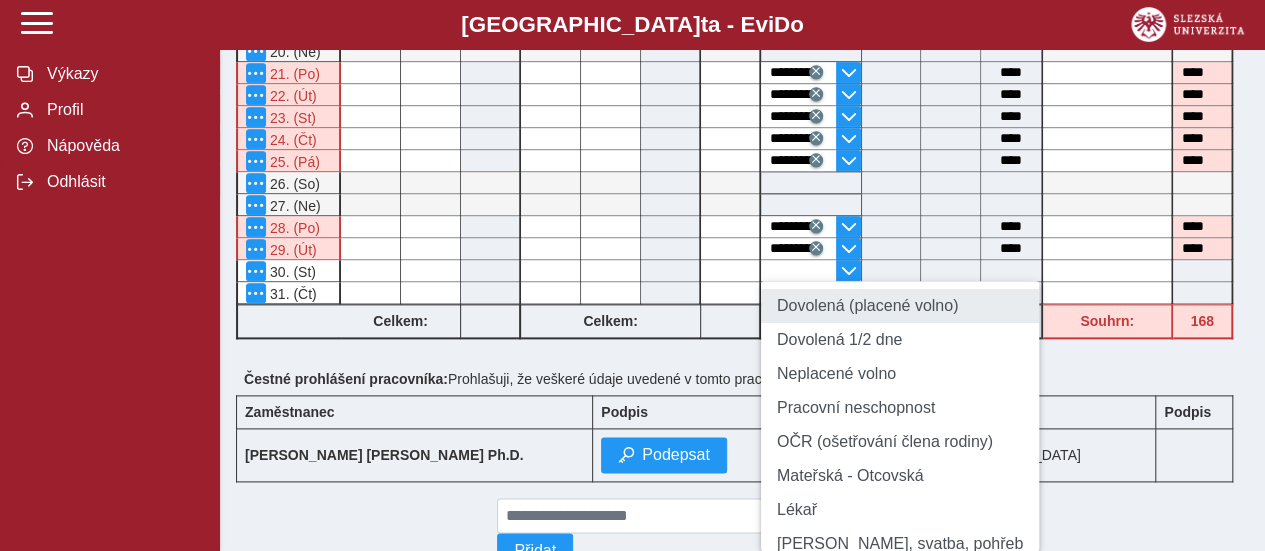 click on "Dovolená (placené volno)" at bounding box center (900, 306) 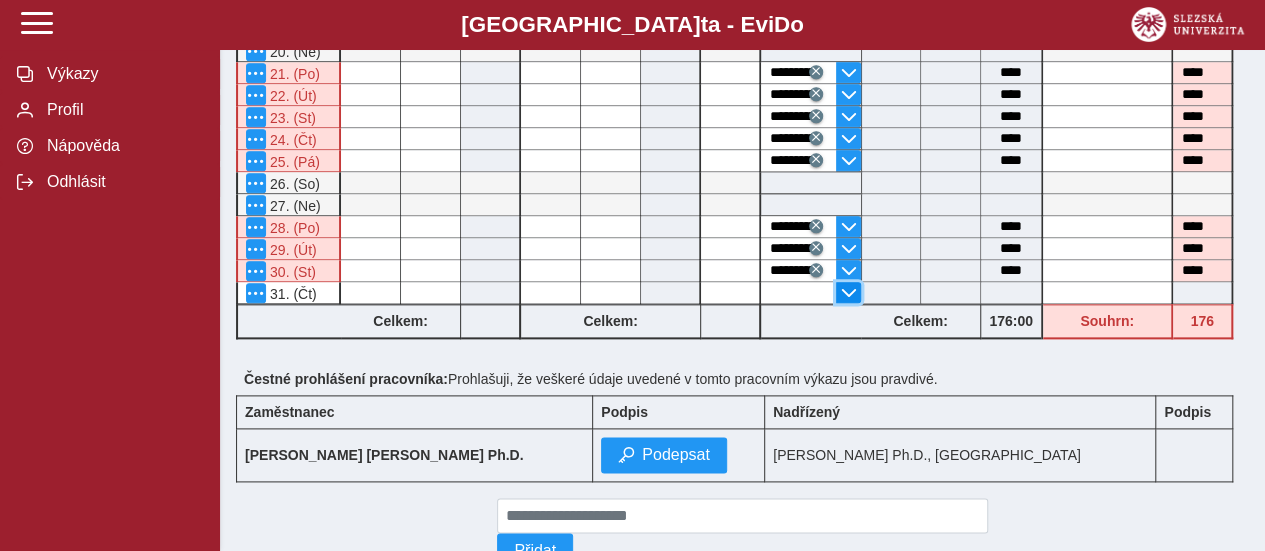 click at bounding box center (849, 293) 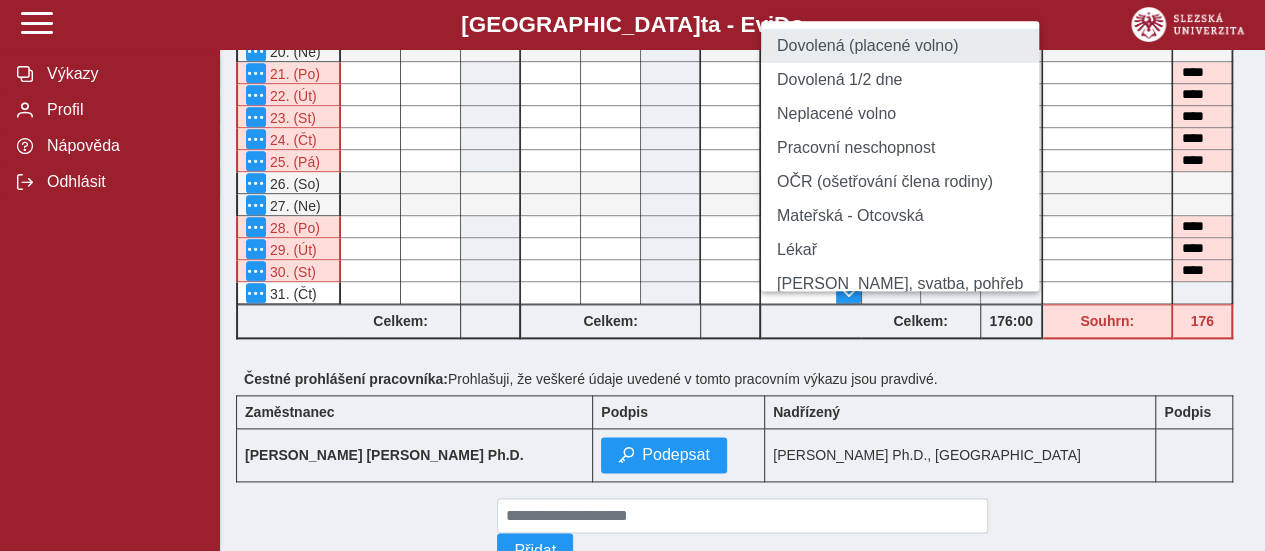 click on "Dovolená (placené volno)" at bounding box center [900, 46] 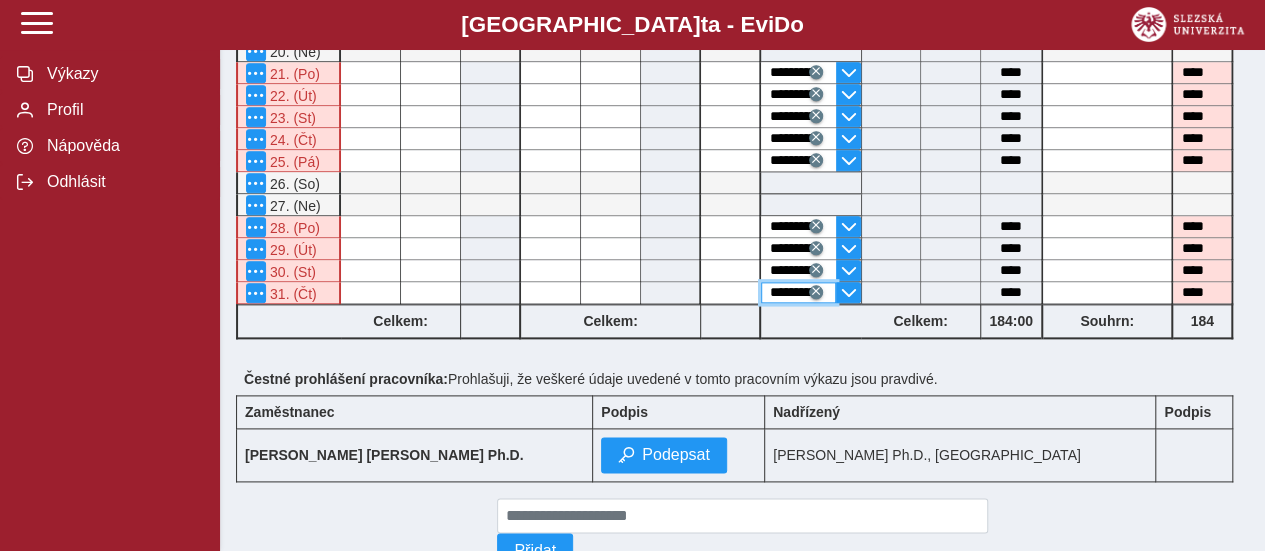 scroll, scrollTop: 1132, scrollLeft: 0, axis: vertical 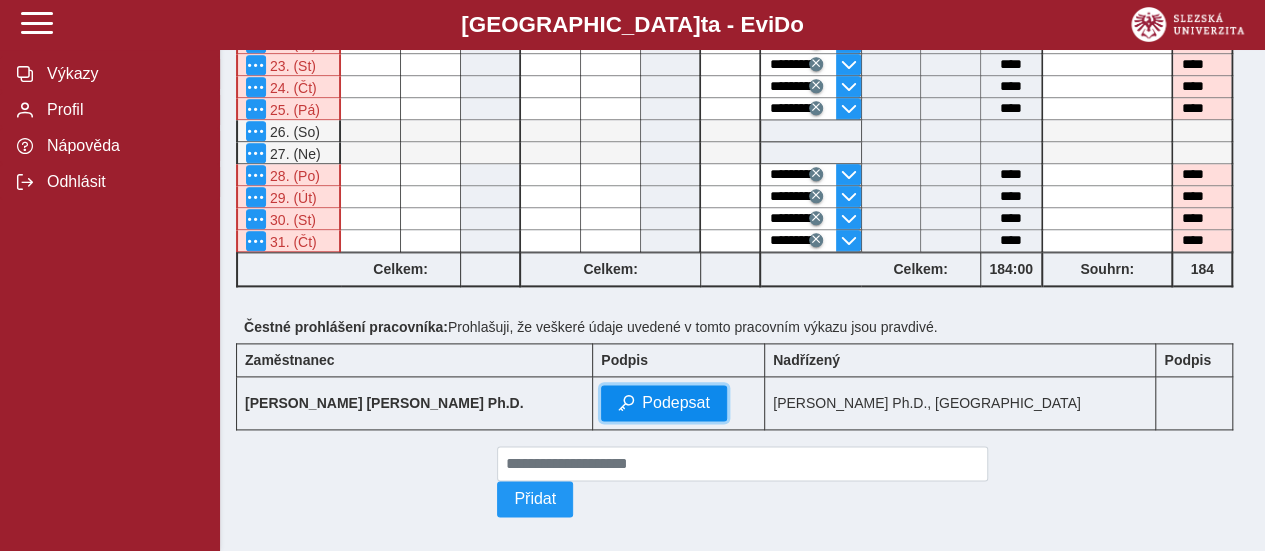 click on "Podepsat" at bounding box center [676, 403] 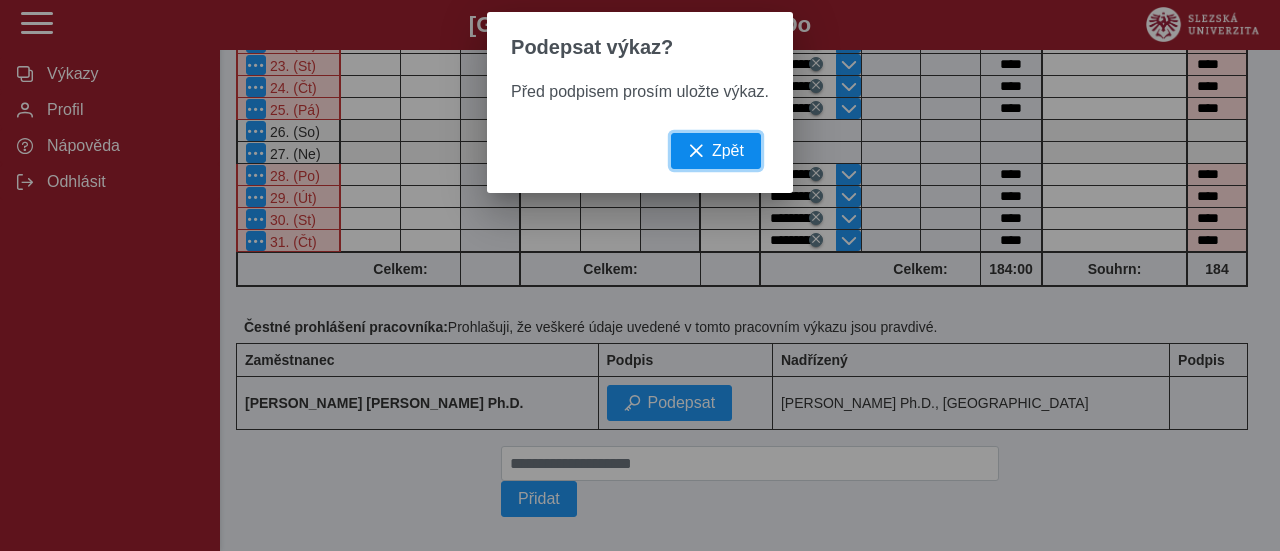 click on "Zpět" at bounding box center (716, 151) 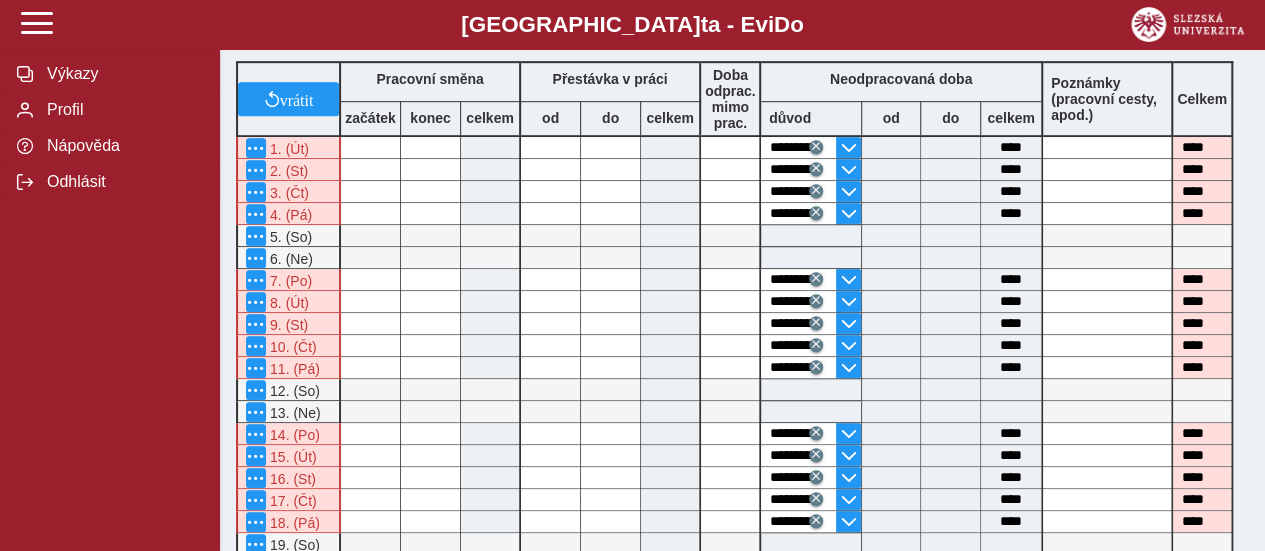 scroll, scrollTop: 482, scrollLeft: 0, axis: vertical 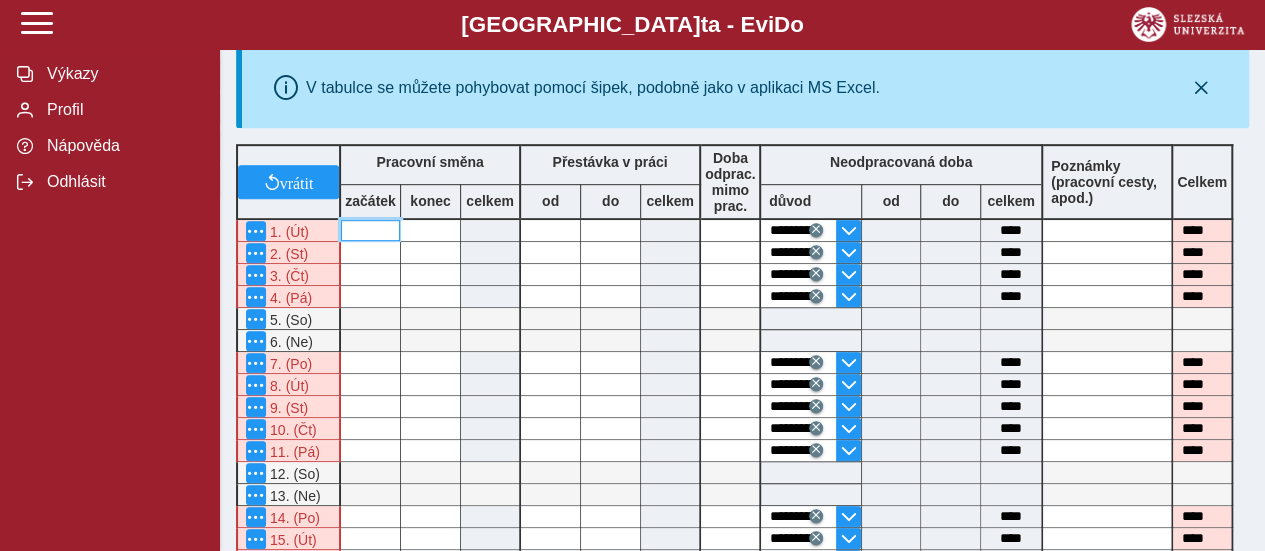 click at bounding box center [370, 230] 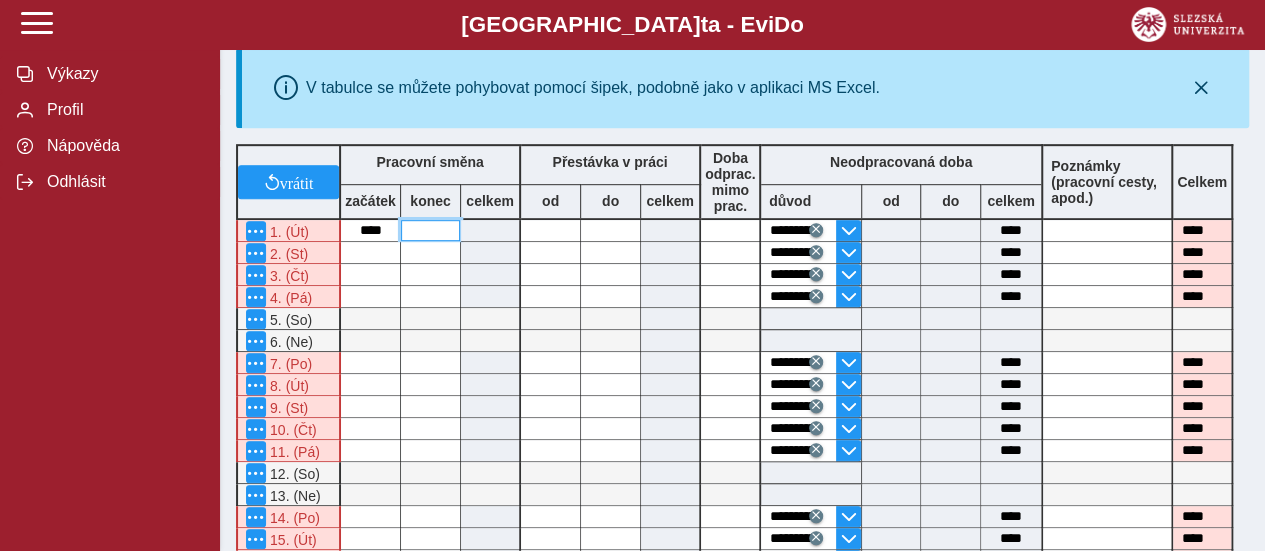 click at bounding box center [430, 230] 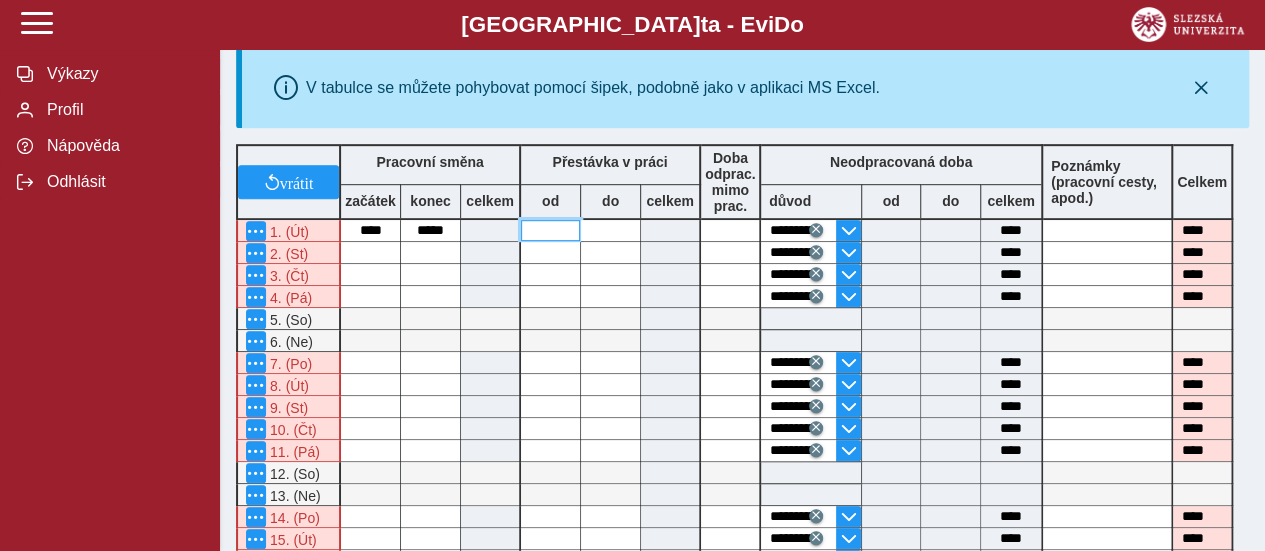 click at bounding box center [550, 230] 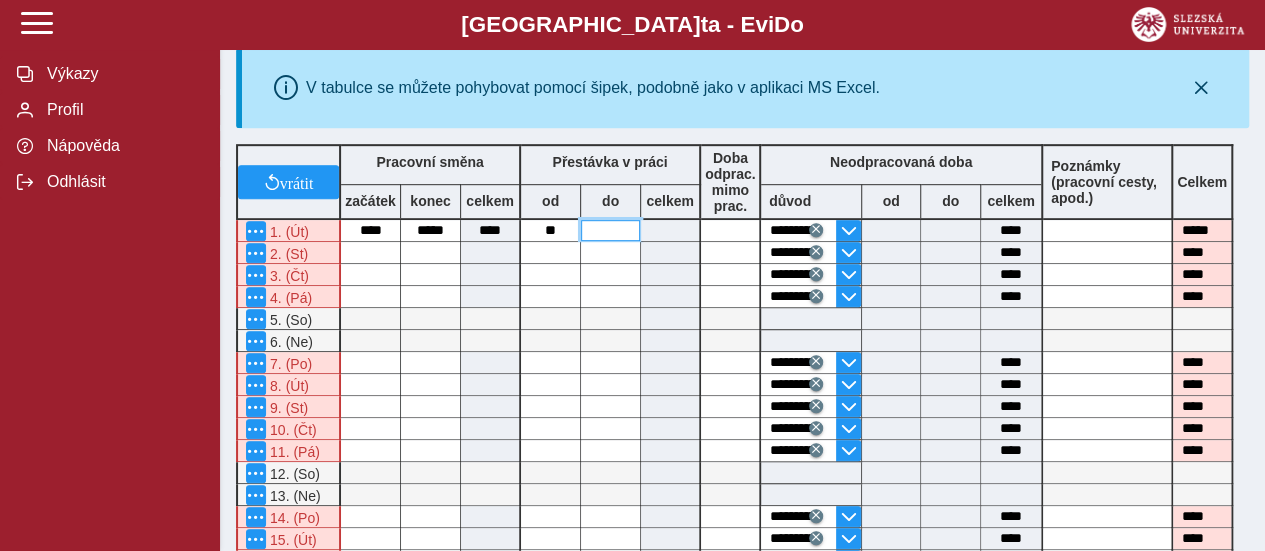 click at bounding box center (610, 230) 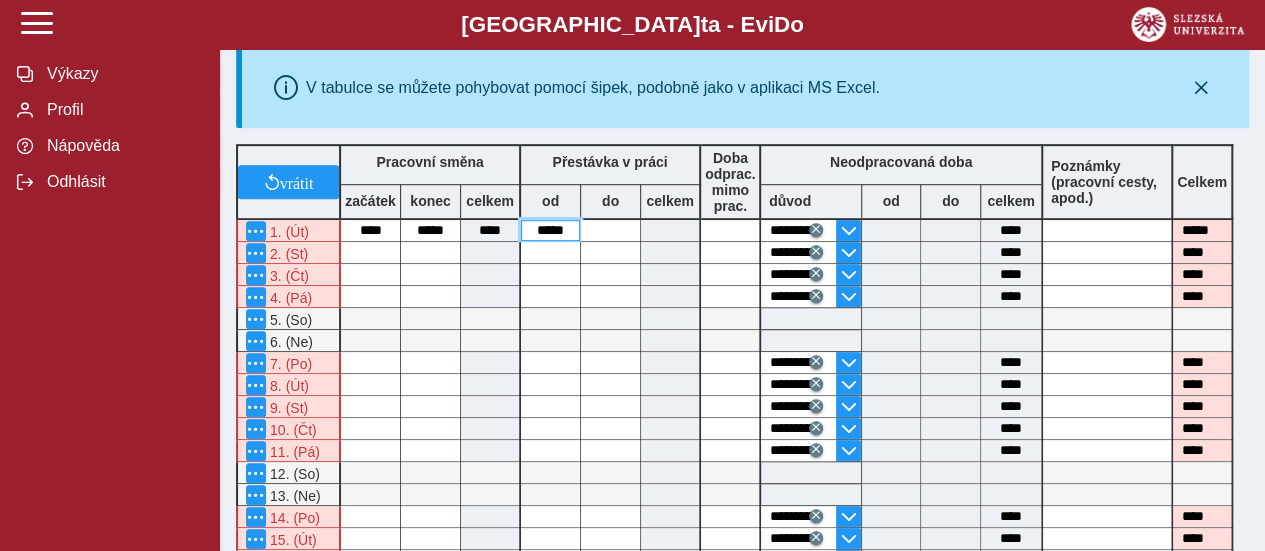 click on "*****" at bounding box center [550, 230] 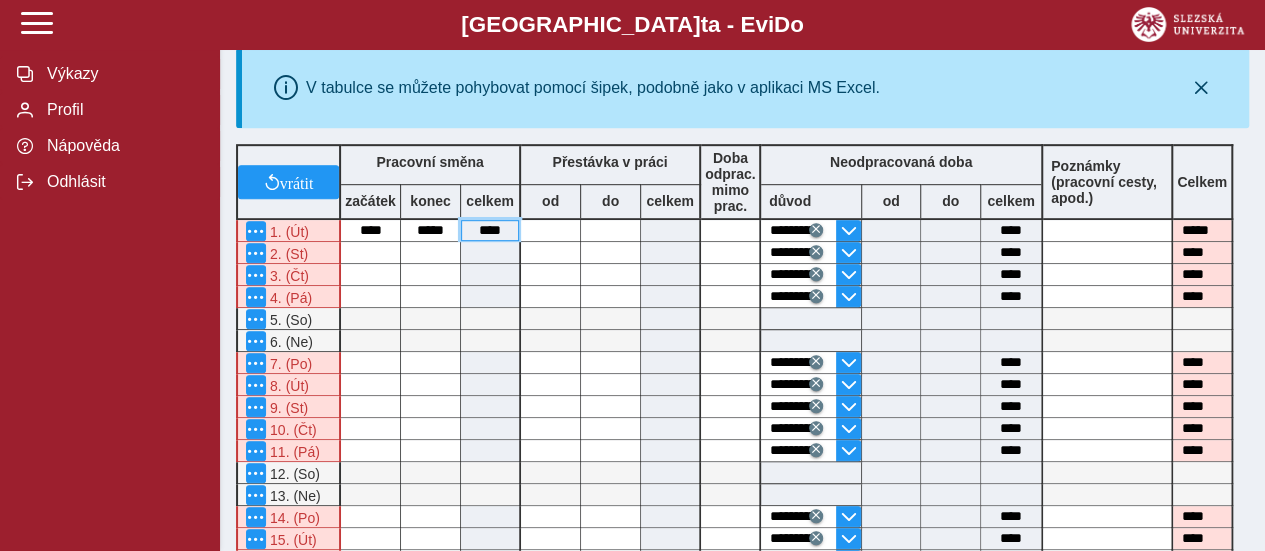 click on "****" at bounding box center [490, 230] 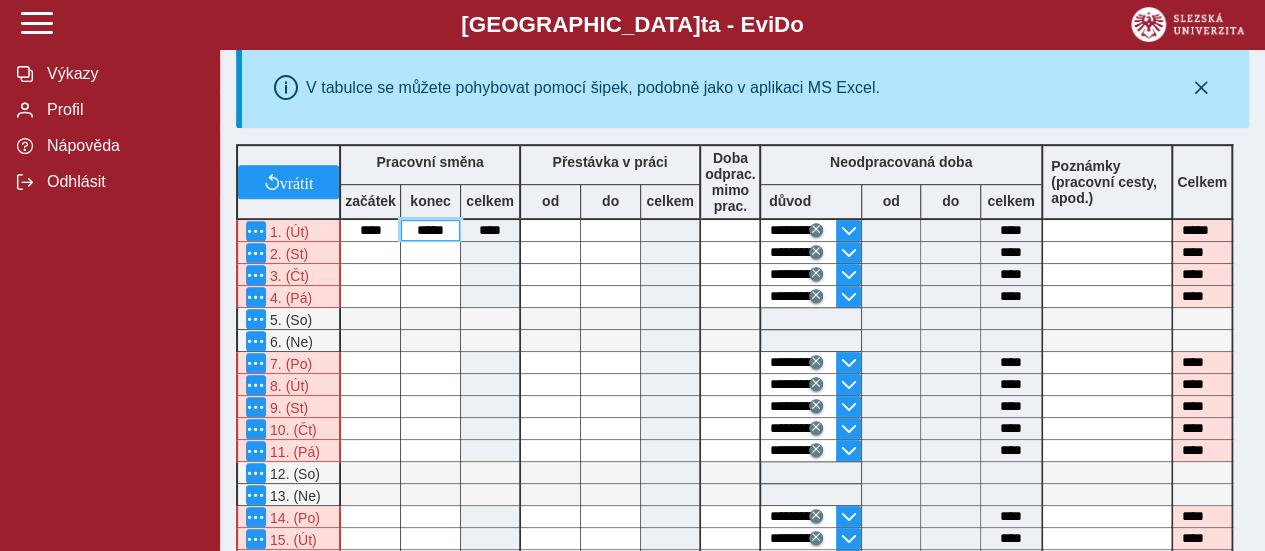 click on "*****" at bounding box center [430, 230] 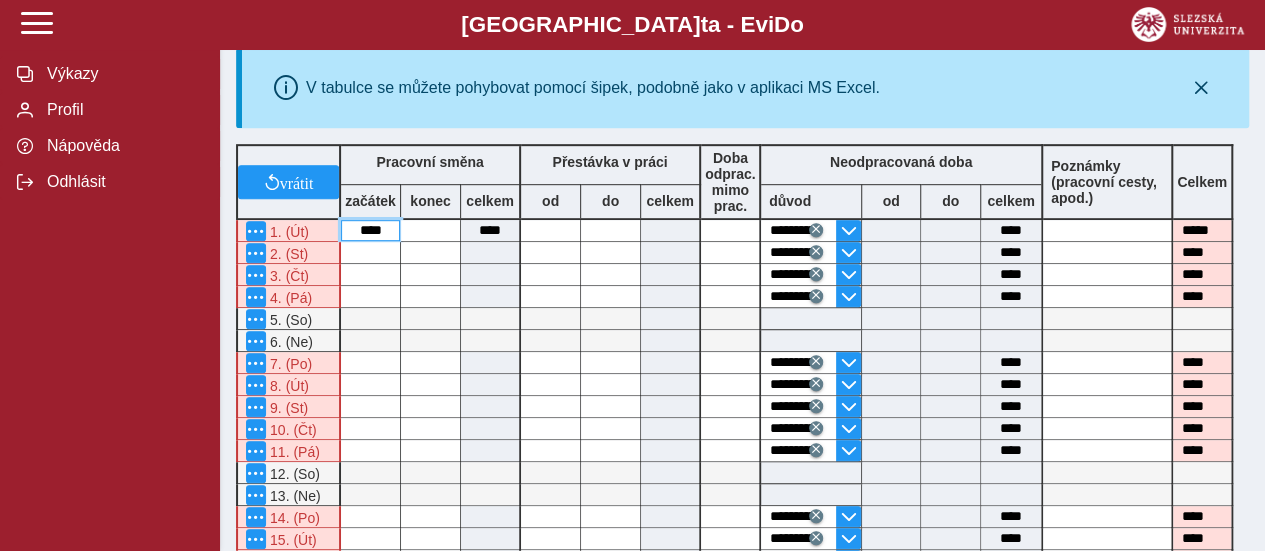 click on "****" at bounding box center (370, 230) 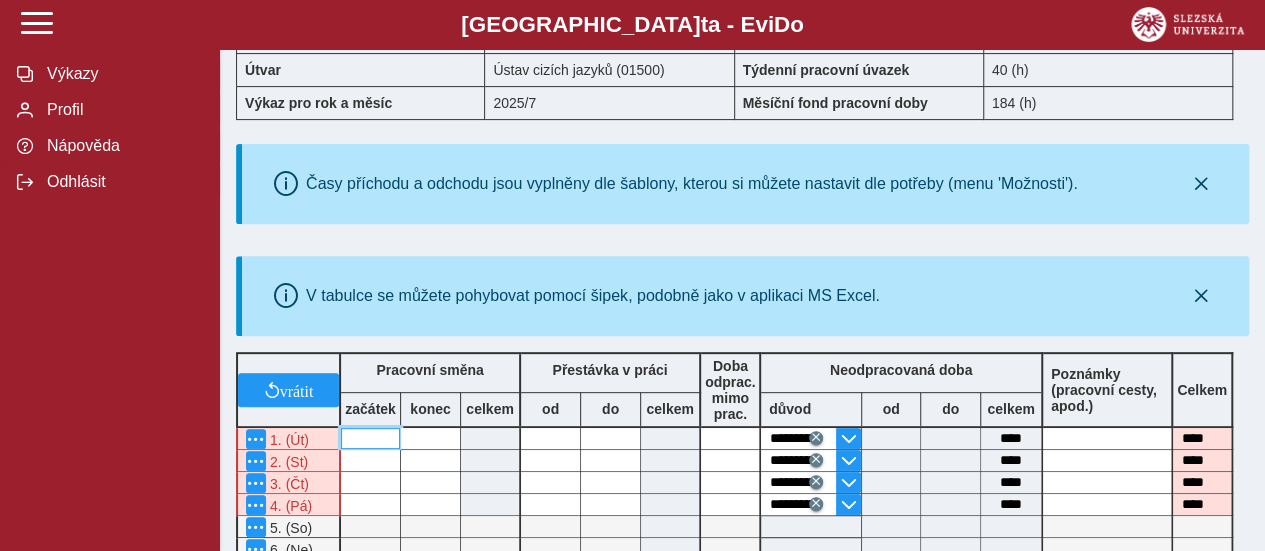 scroll, scrollTop: 250, scrollLeft: 0, axis: vertical 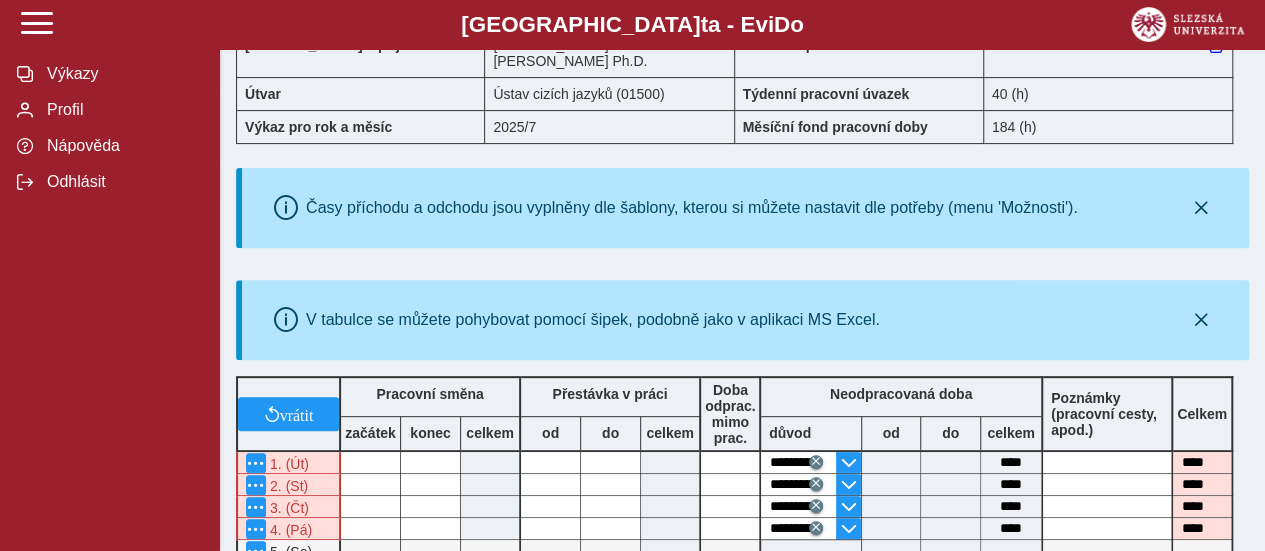 drag, startPoint x: 1114, startPoint y: 201, endPoint x: 294, endPoint y: 204, distance: 820.0055 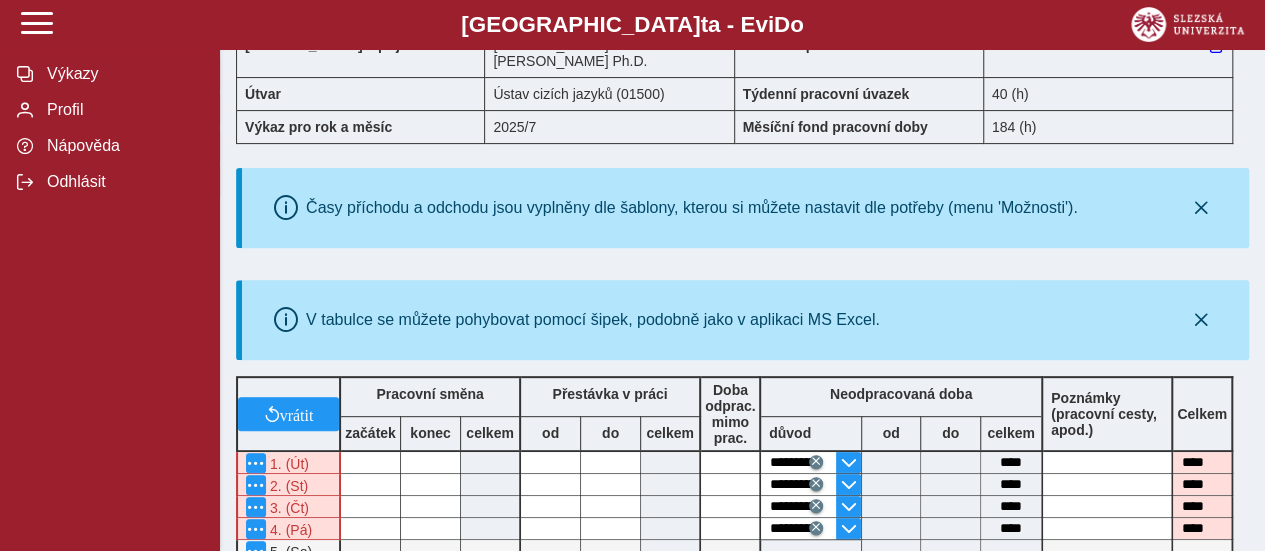 click on "Časy příchodu a odchodu jsou vyplněny dle šablony, kterou si můžete nastavit dle potřeby (menu 'Možnosti')." at bounding box center (745, 208) 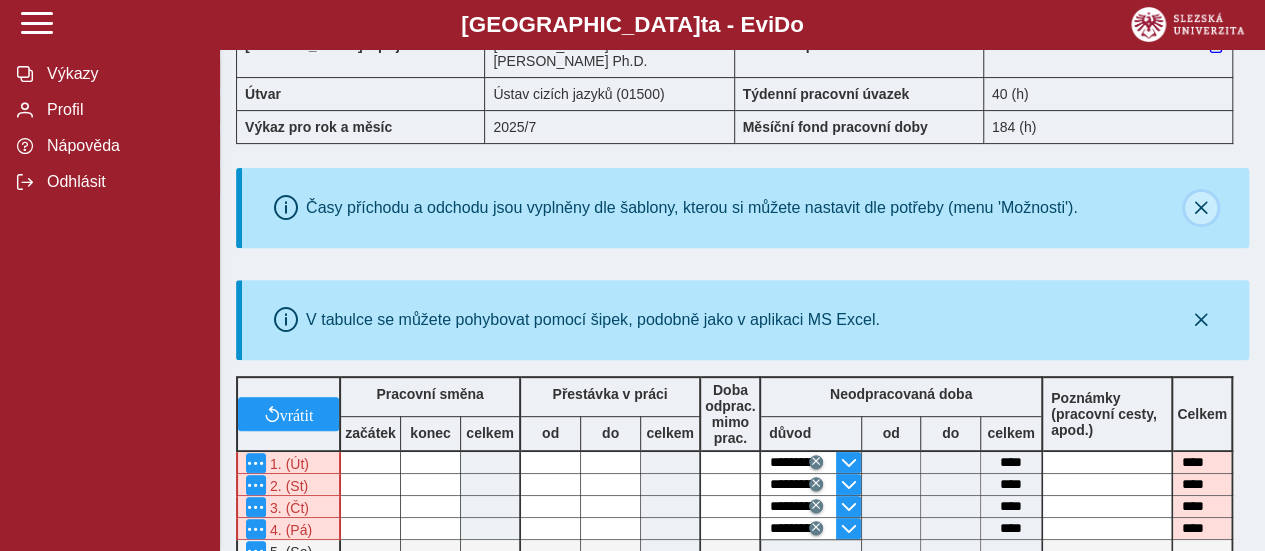 click at bounding box center (1201, 208) 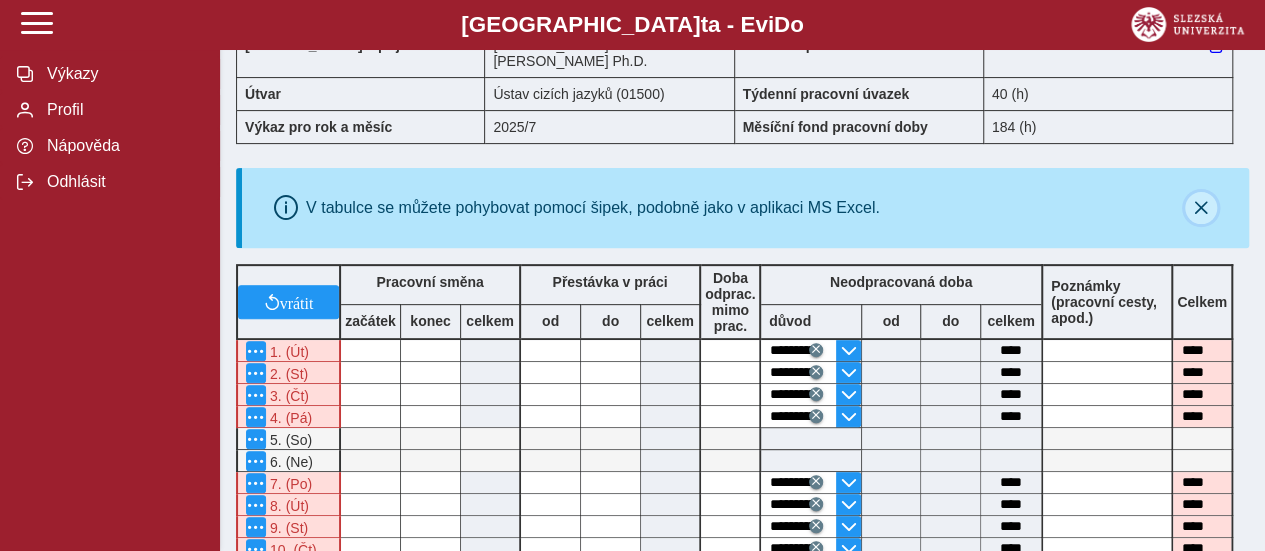 click at bounding box center [1201, 208] 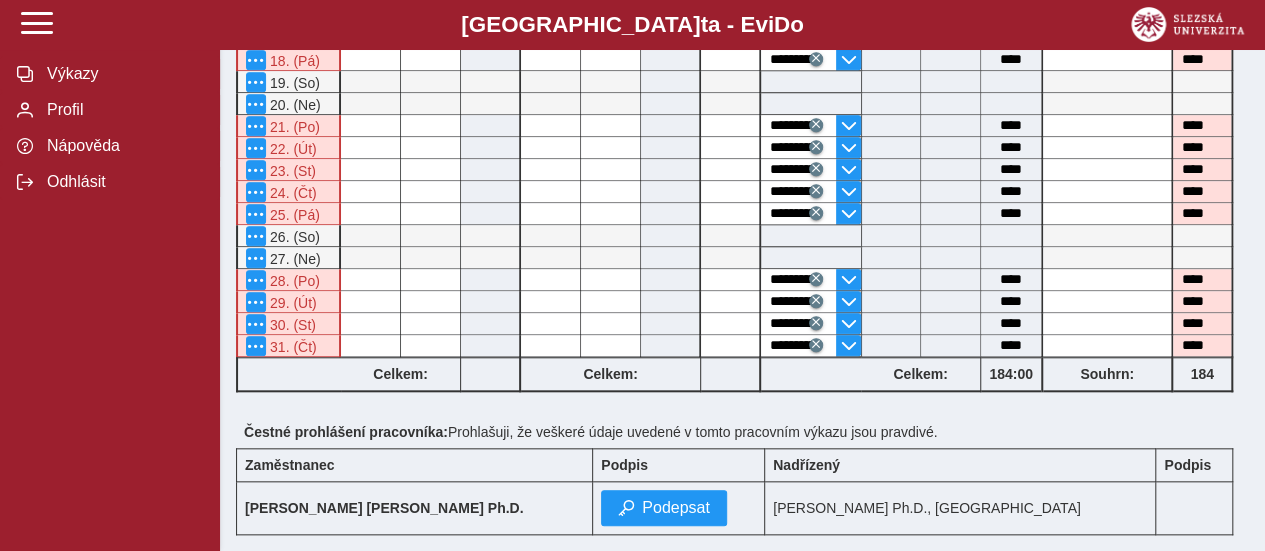 scroll, scrollTop: 812, scrollLeft: 0, axis: vertical 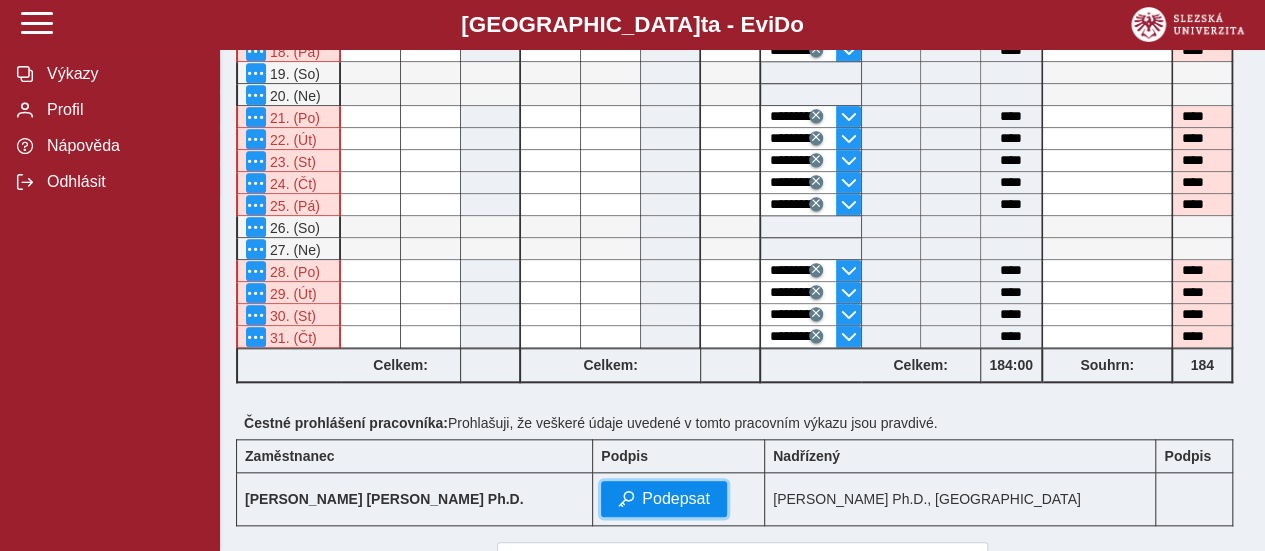 click on "Podepsat" at bounding box center [676, 499] 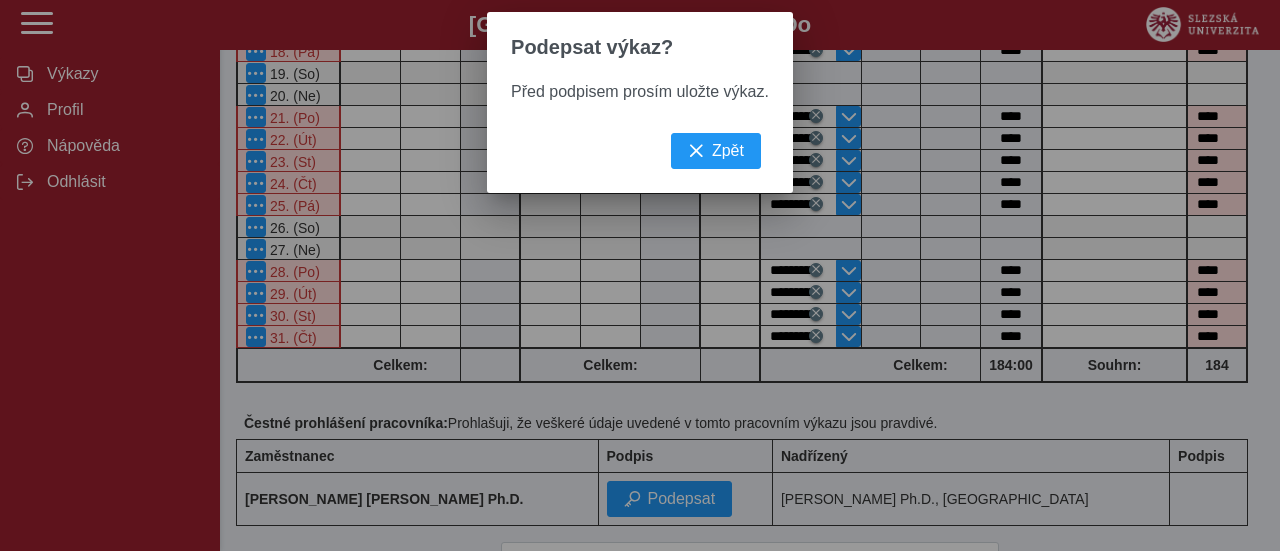 drag, startPoint x: 772, startPoint y: 99, endPoint x: 516, endPoint y: 103, distance: 256.03125 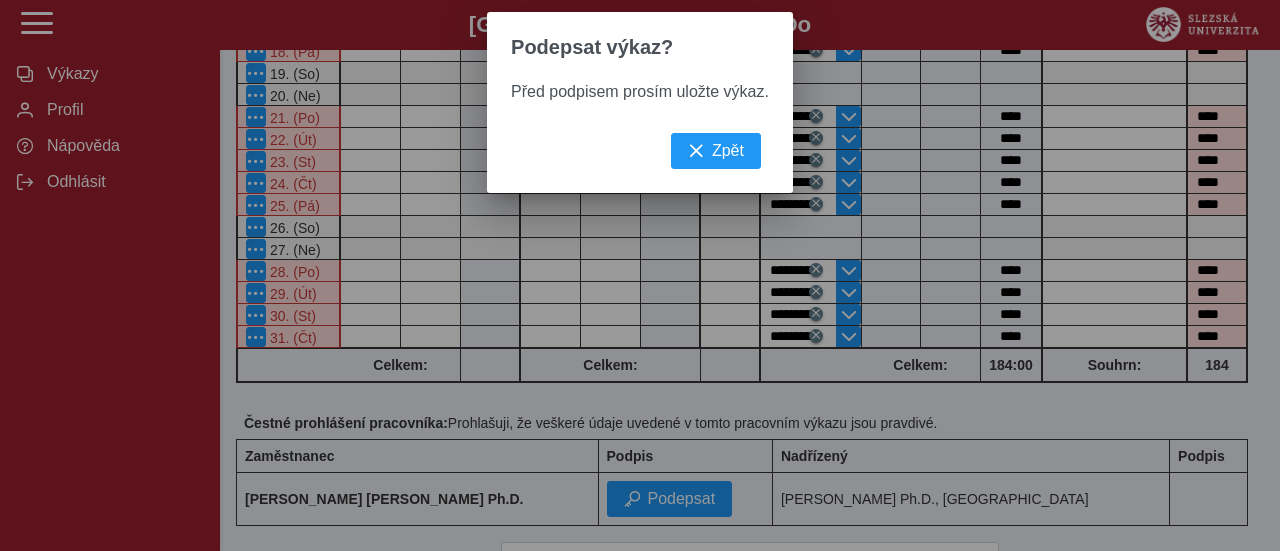 click on "Před podpisem prosím uložte výkaz." at bounding box center (640, 108) 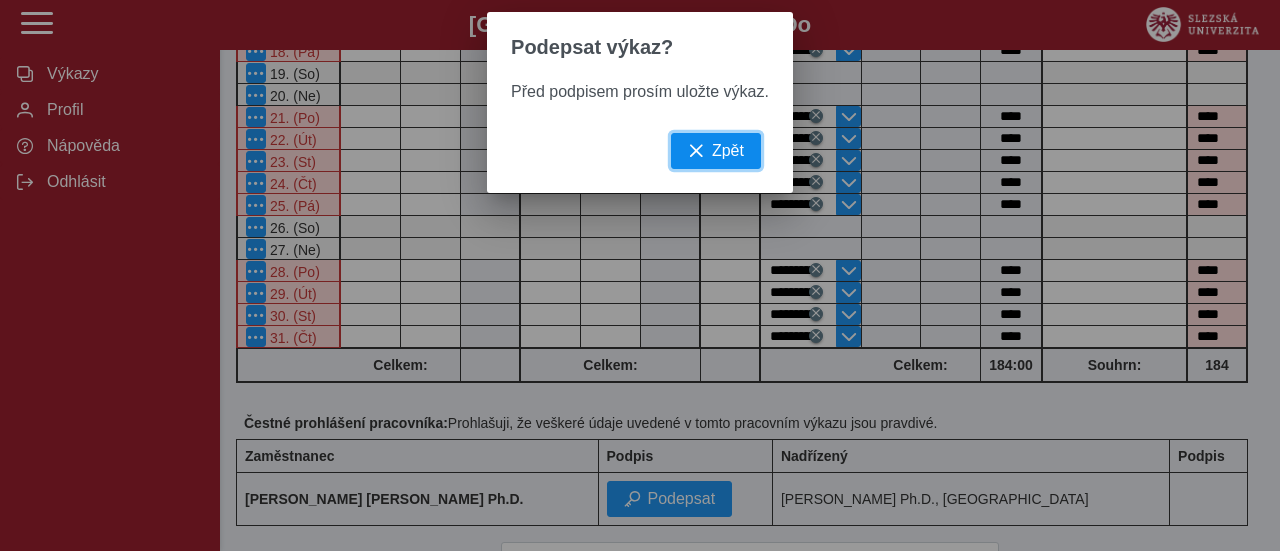 click on "Zpět" at bounding box center [728, 151] 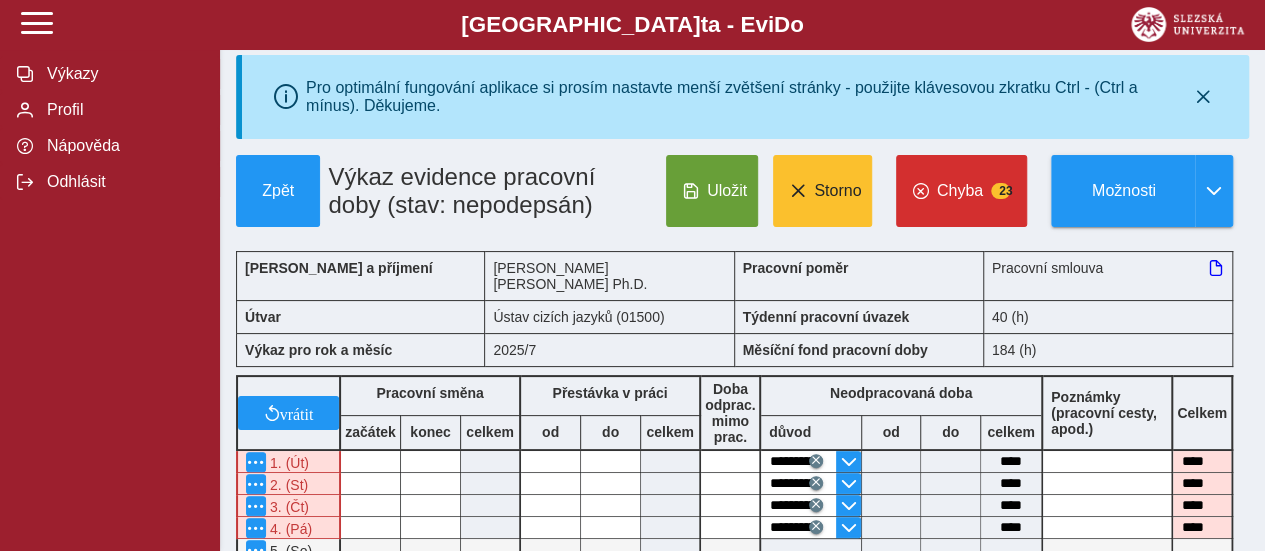 scroll, scrollTop: 24, scrollLeft: 0, axis: vertical 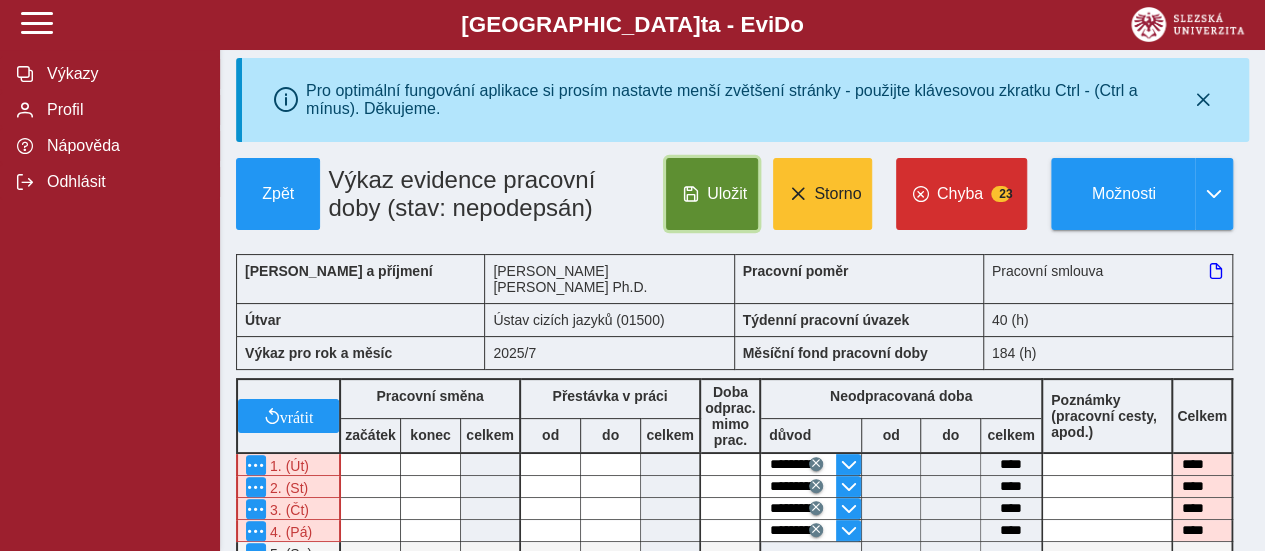 click on "Uložit" at bounding box center (727, 194) 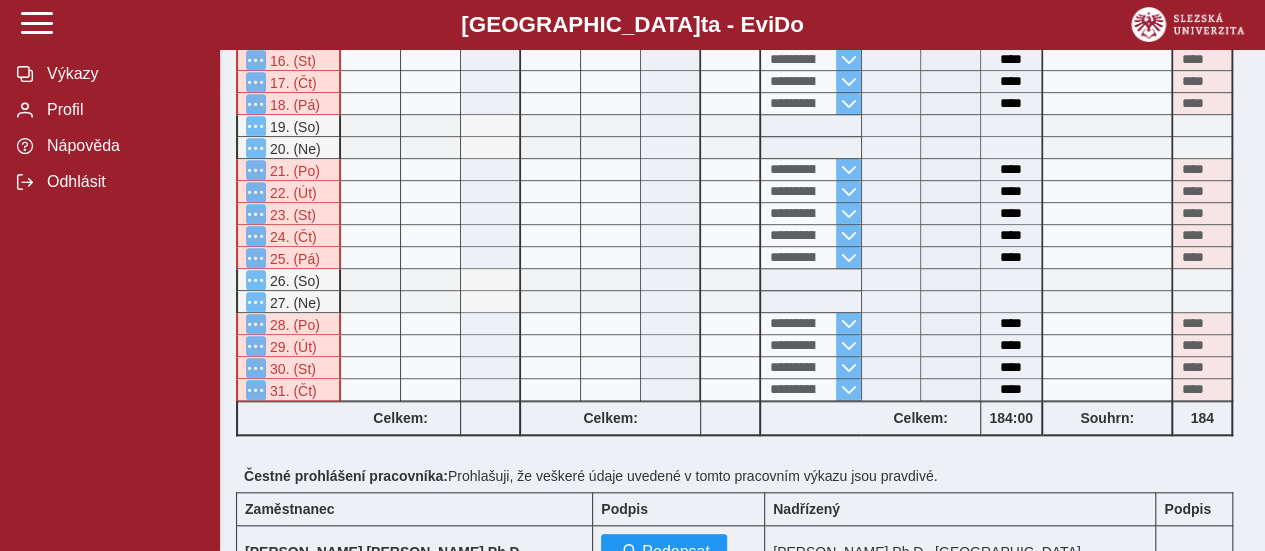 scroll, scrollTop: 795, scrollLeft: 0, axis: vertical 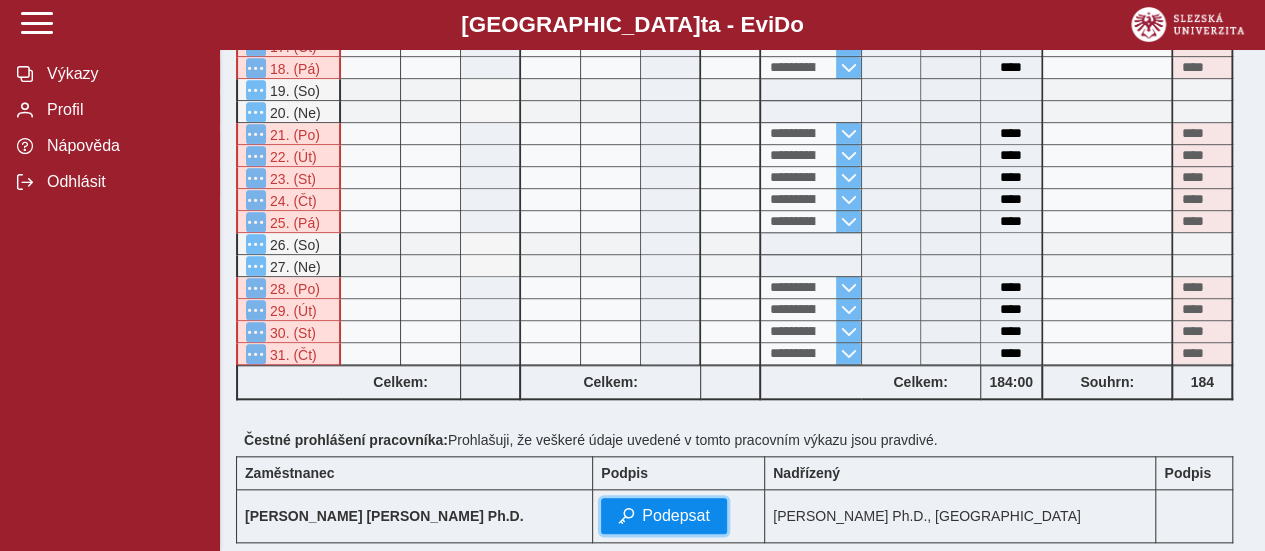 click on "Podepsat" at bounding box center (676, 516) 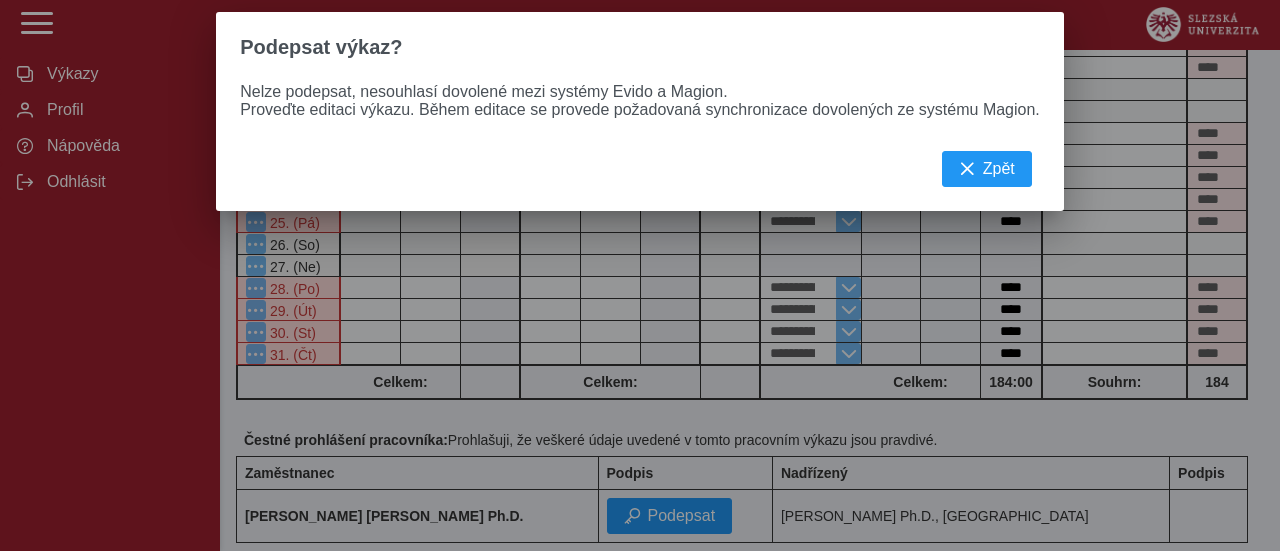 drag, startPoint x: 247, startPoint y: 96, endPoint x: 1032, endPoint y: 150, distance: 786.8551 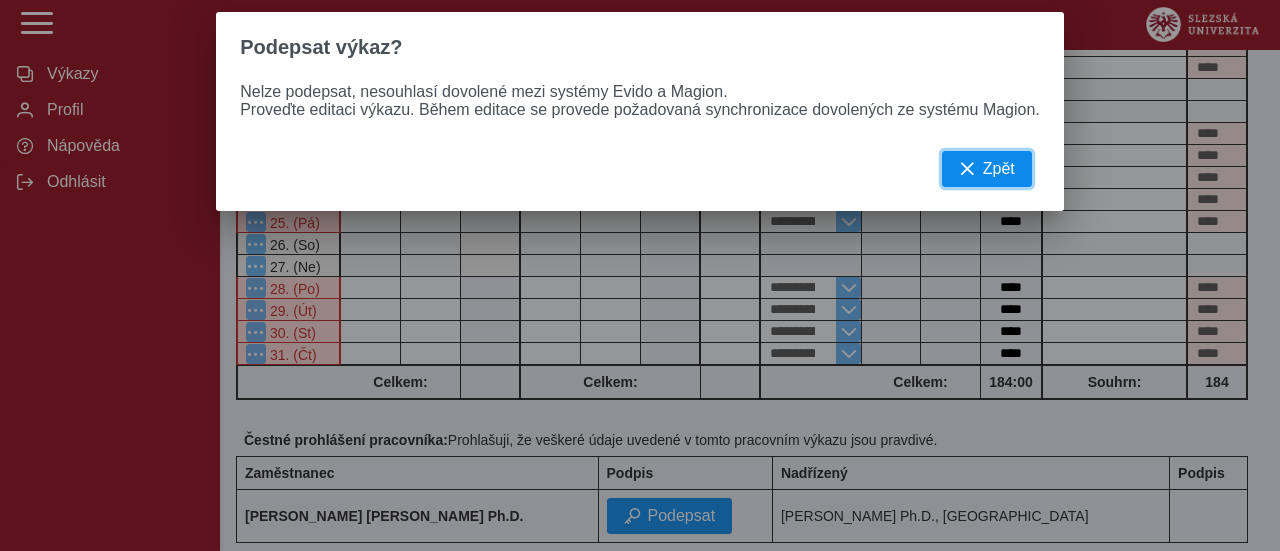 click on "Zpět" at bounding box center [999, 169] 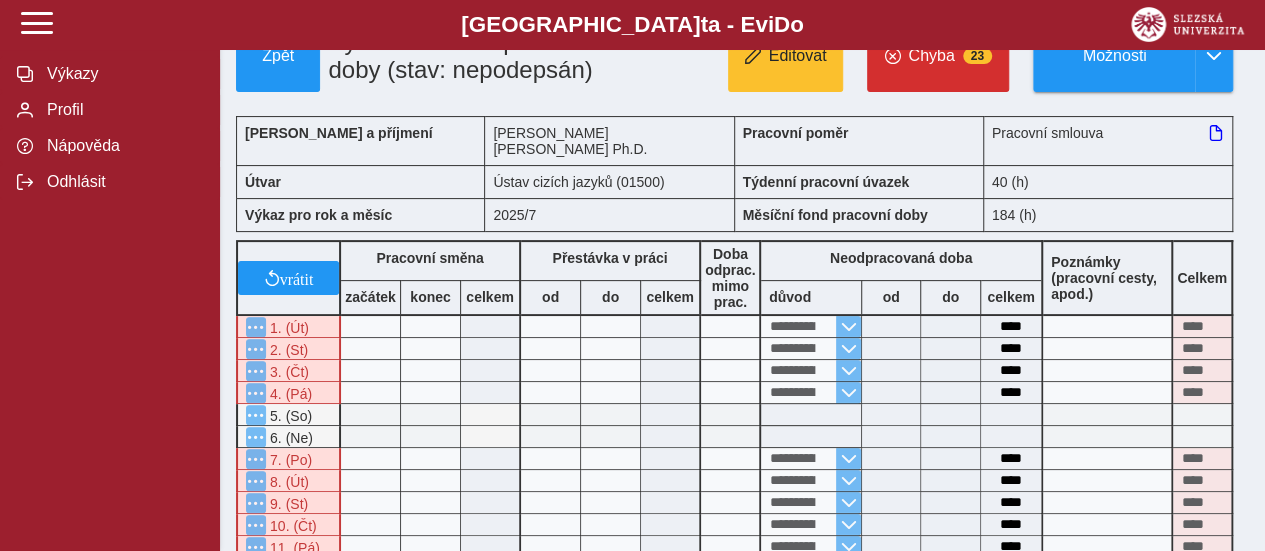 scroll, scrollTop: 0, scrollLeft: 0, axis: both 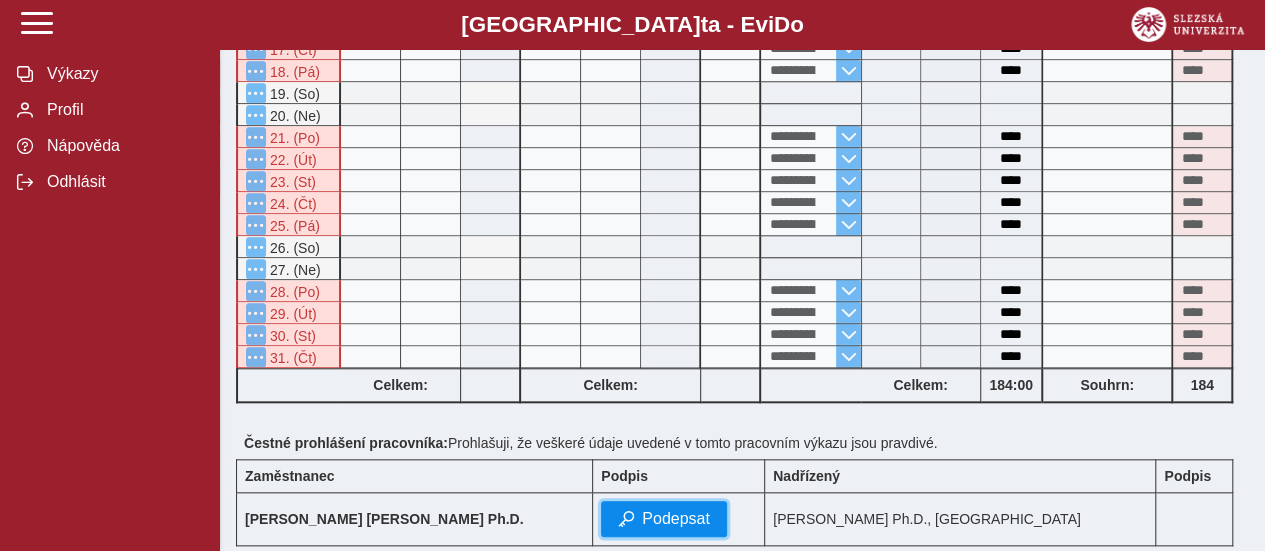click on "Podepsat" at bounding box center (676, 519) 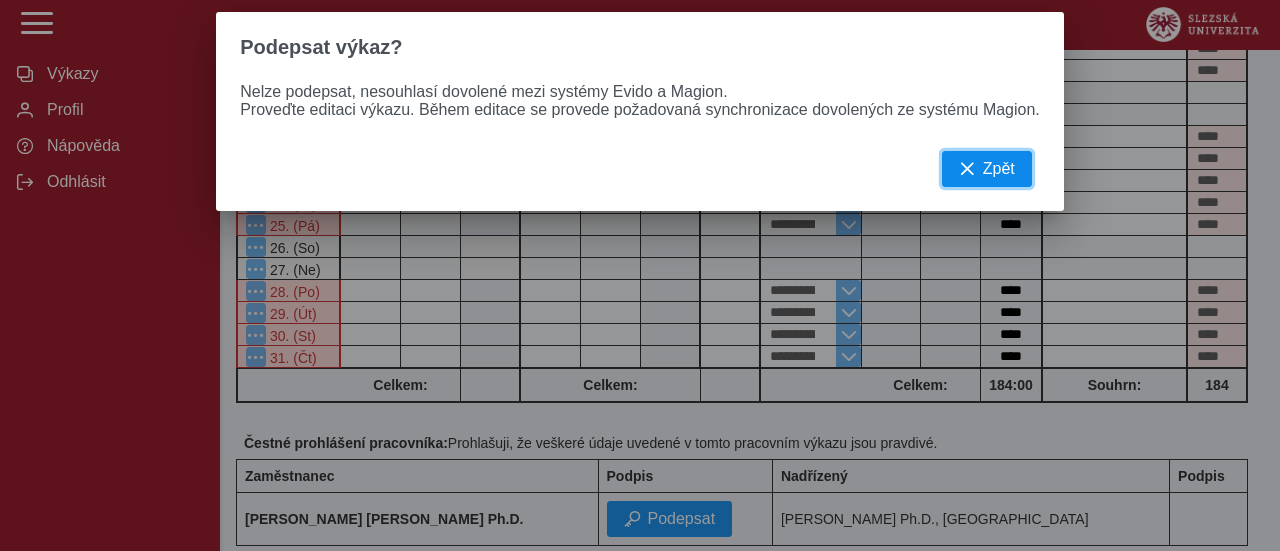 click on "Zpět" at bounding box center [999, 169] 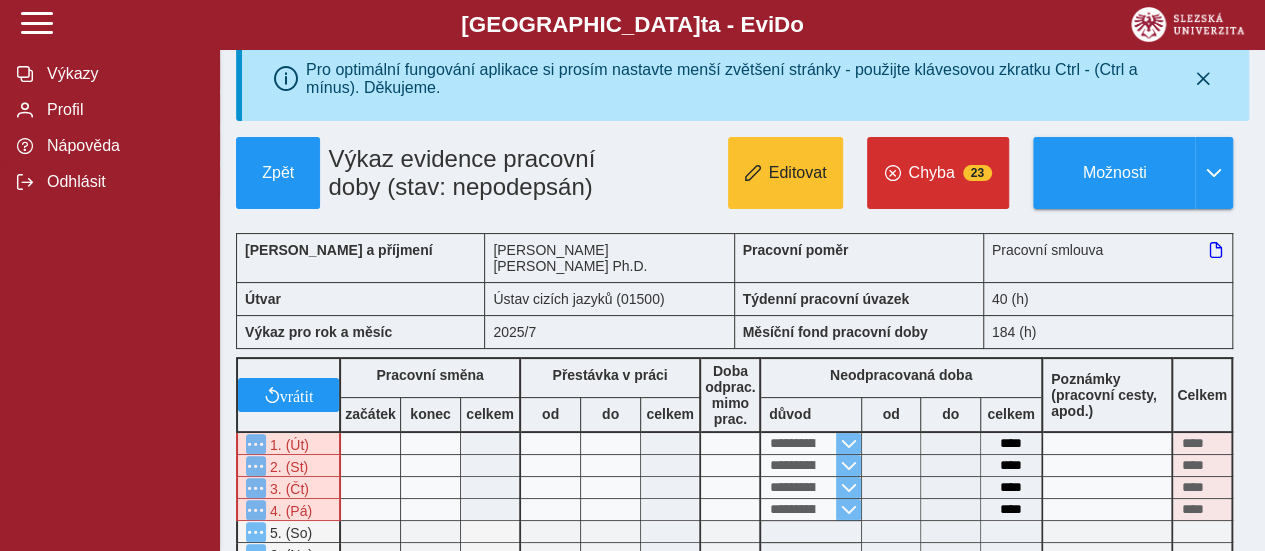 scroll, scrollTop: 0, scrollLeft: 0, axis: both 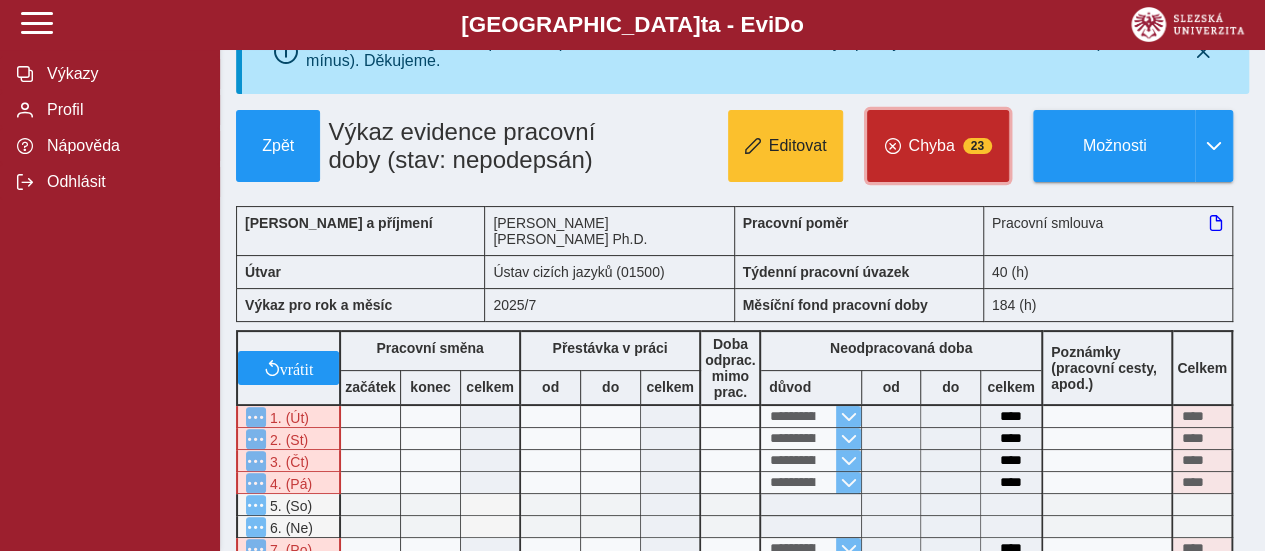 click on "Chyba" at bounding box center (931, 146) 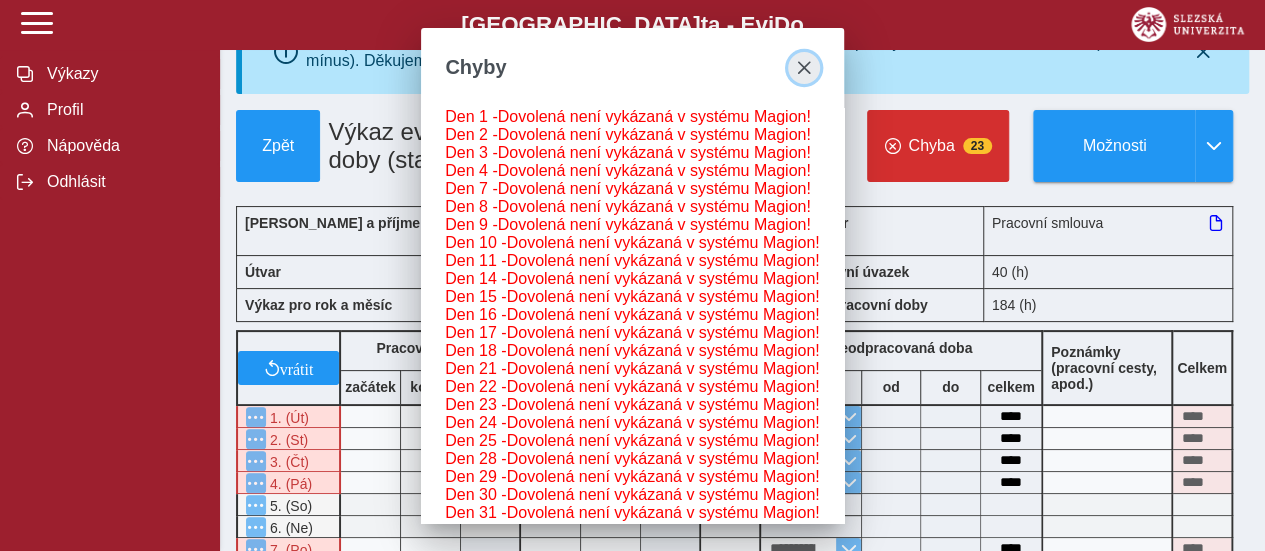 click at bounding box center (804, 68) 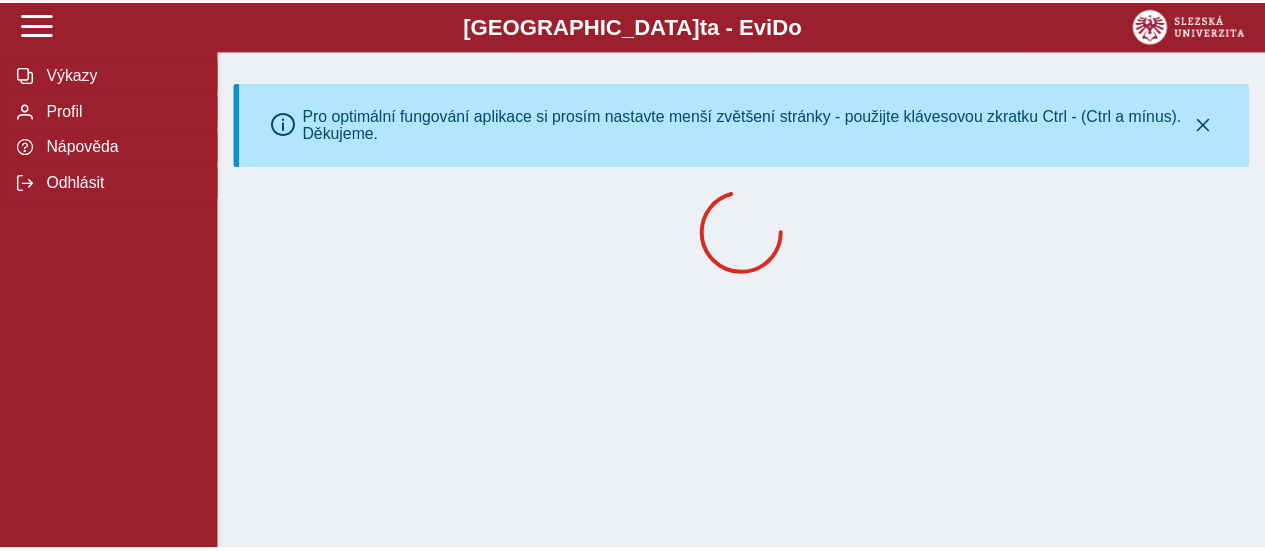 scroll, scrollTop: 0, scrollLeft: 0, axis: both 